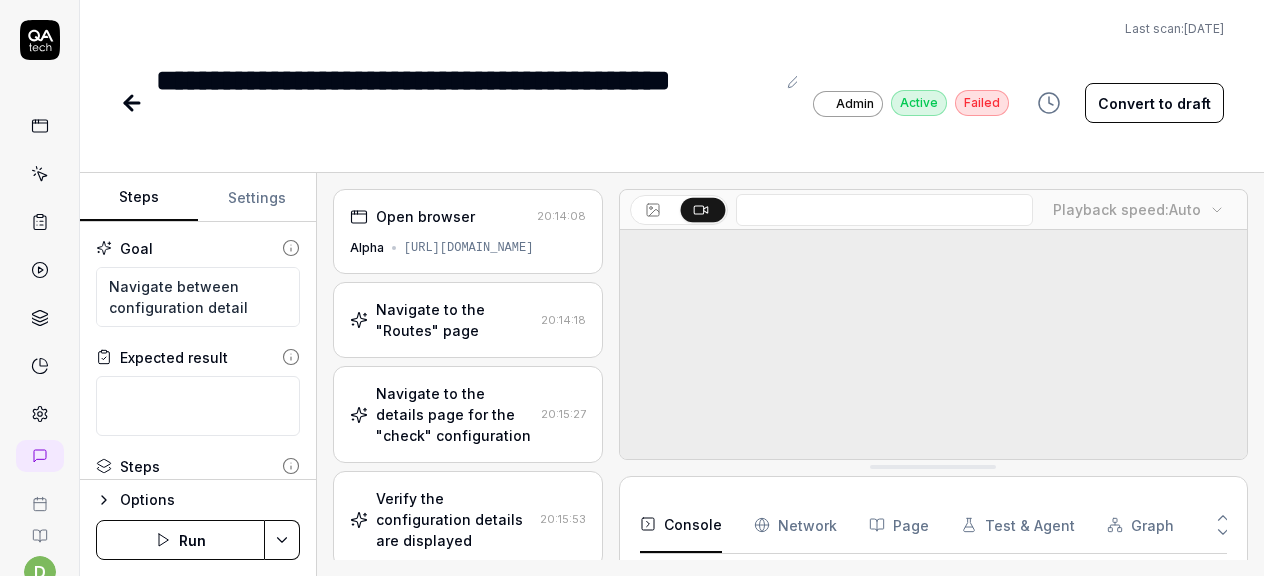scroll, scrollTop: 0, scrollLeft: 0, axis: both 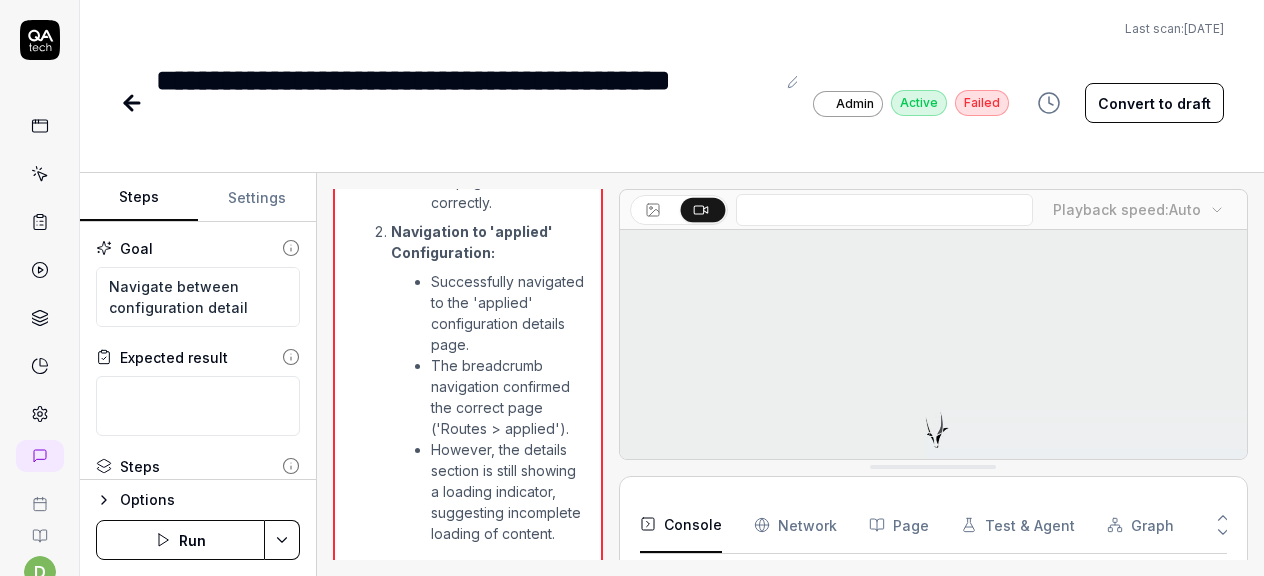 click on "Run" at bounding box center [180, 540] 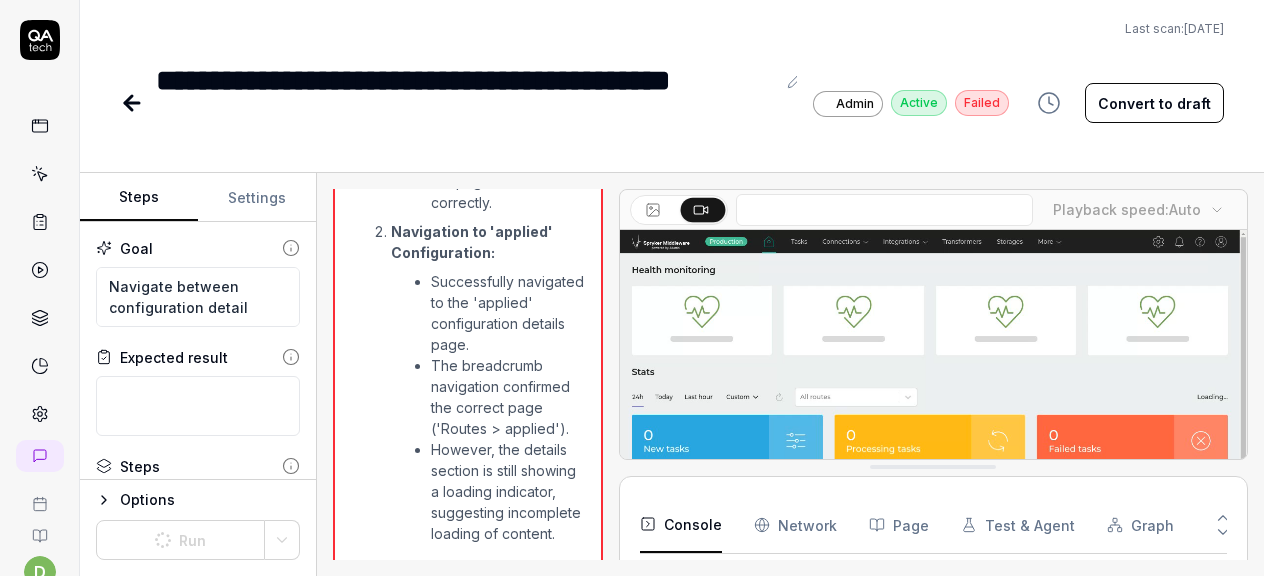 click at bounding box center [134, 103] 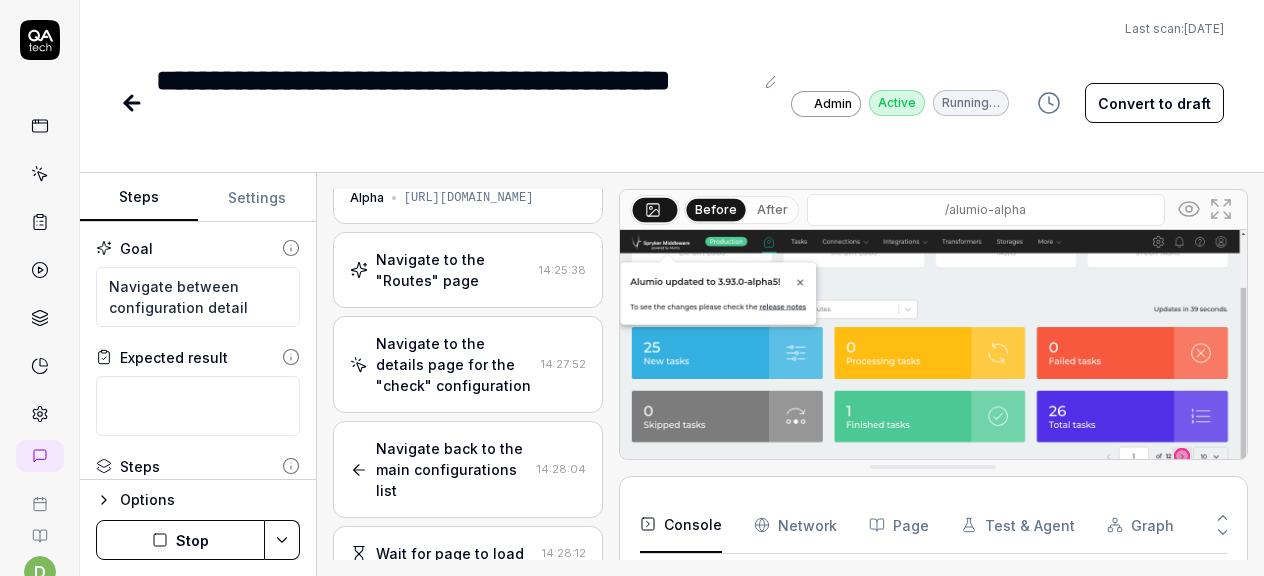 scroll, scrollTop: 202, scrollLeft: 0, axis: vertical 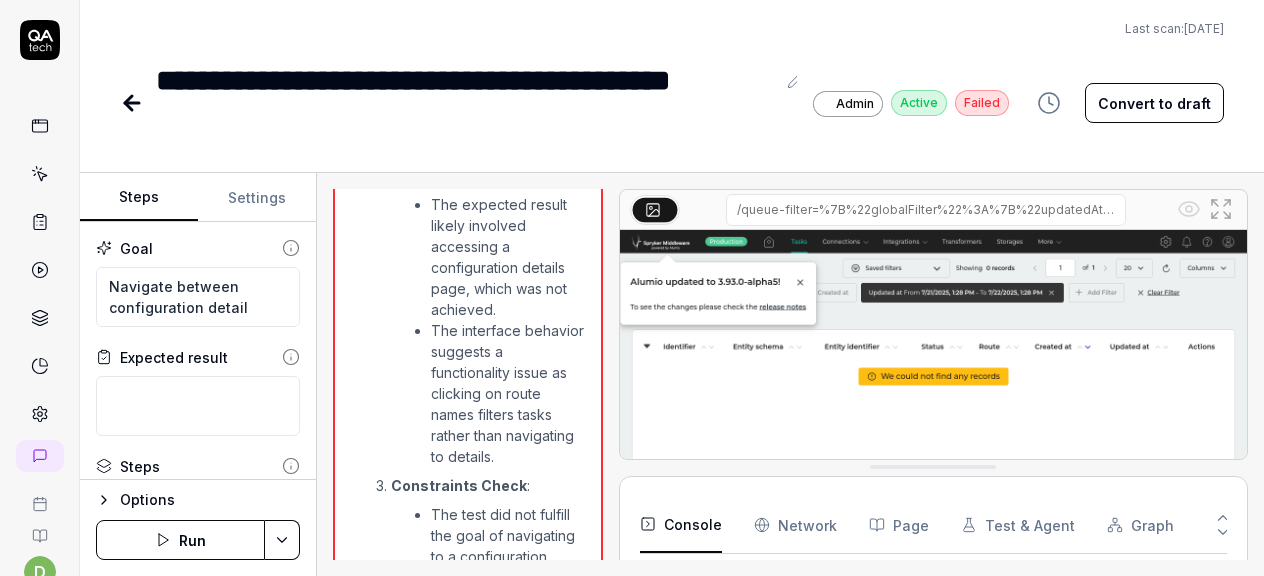 click 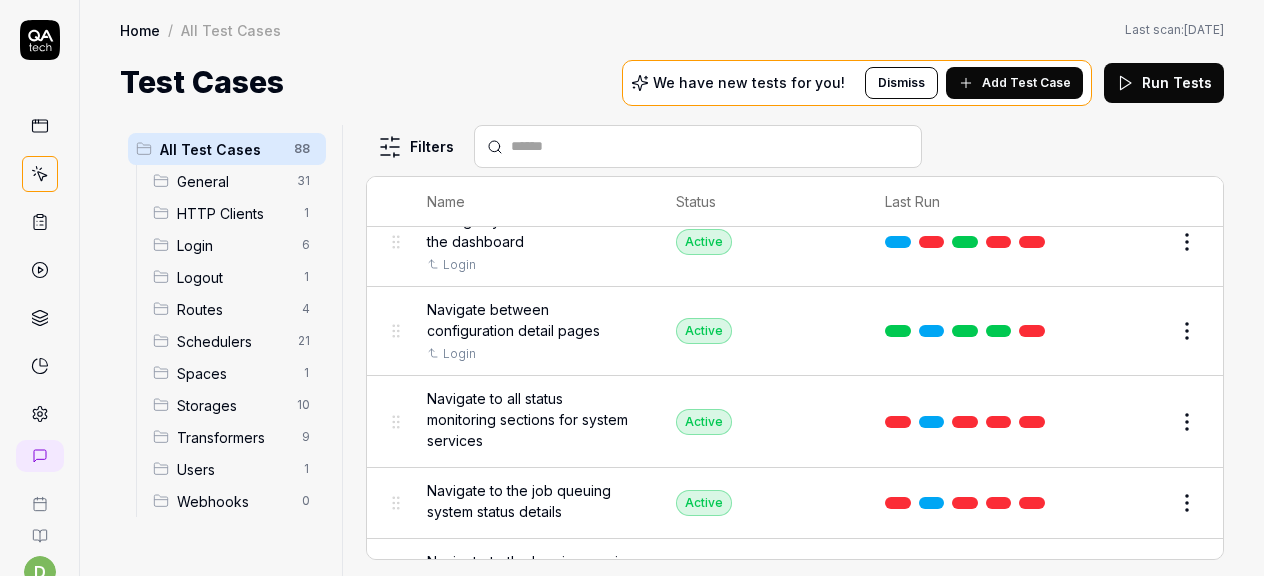 scroll, scrollTop: 869, scrollLeft: 0, axis: vertical 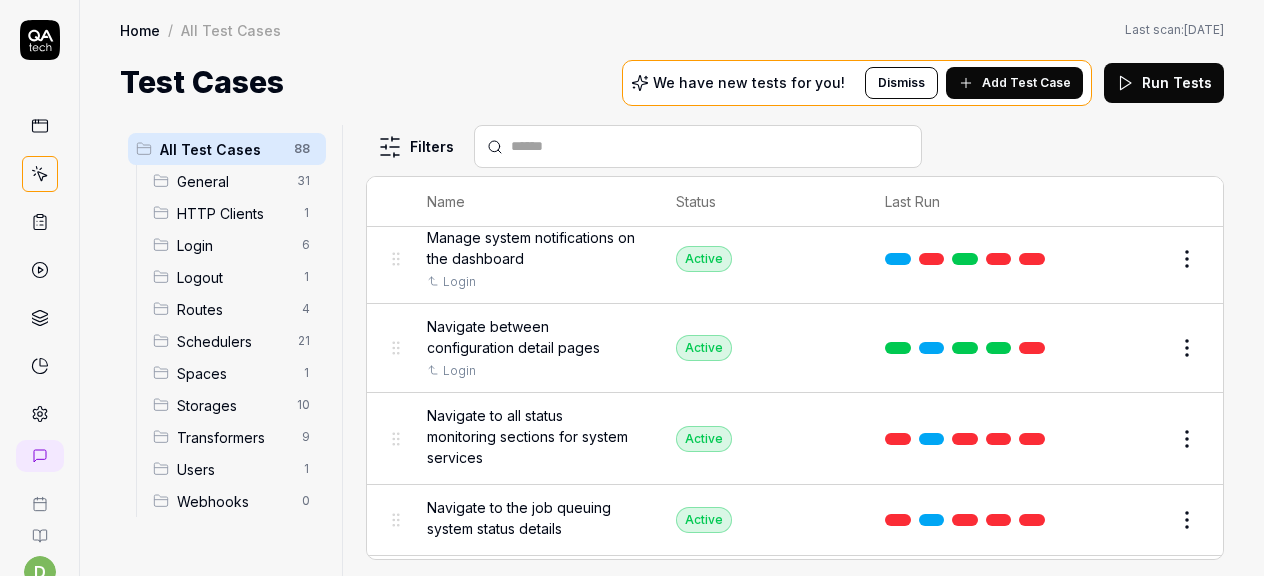 click on "d A Home / All Test Cases Home / All Test Cases Last scan:  [DATE] Test Cases We have new tests for you! Dismiss Add Test Case Run Tests All Test Cases 88 General 31 HTTP Clients 1 Login 6 Logout 1 Routes 4 Schedulers 21 Spaces 1 Storages 10 Transformers 9 Users 1 Webhooks 0 Filters Name Status Last Run [SPACES] Display amount of data engines/spaces in use Login Active Edit Create API endpoint to generate a mapping based on a schema and data Login Generating Test Case  » Edit Verify current version Login Active Edit General Add multiple labels to a configuration and filter by them Login Active Edit Examine and interact with task statistics on the dashboard Login Active Edit Filter and clear configurations filter Login Active Edit Filter configurations by name in user configurations list Login Active Edit Filter configurations in the user configurations list using multiple criteria Login Active Edit Filter user configurations by name and clear the filter Login Active Edit Login Active Edit Login Active" at bounding box center [632, 288] 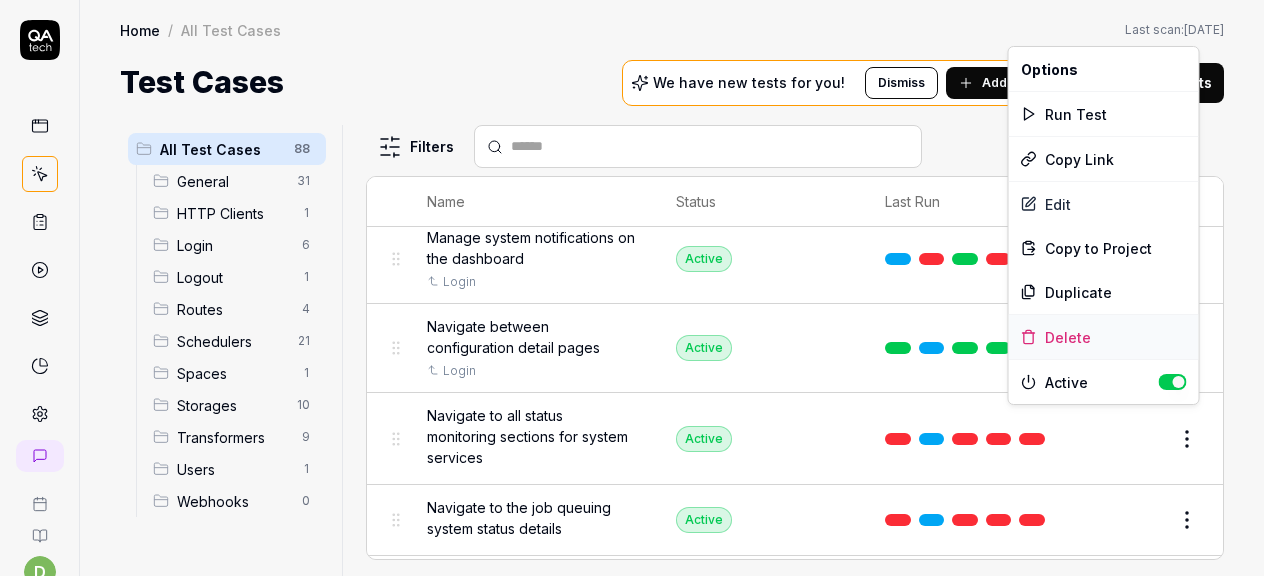 click on "Delete" at bounding box center [1104, 337] 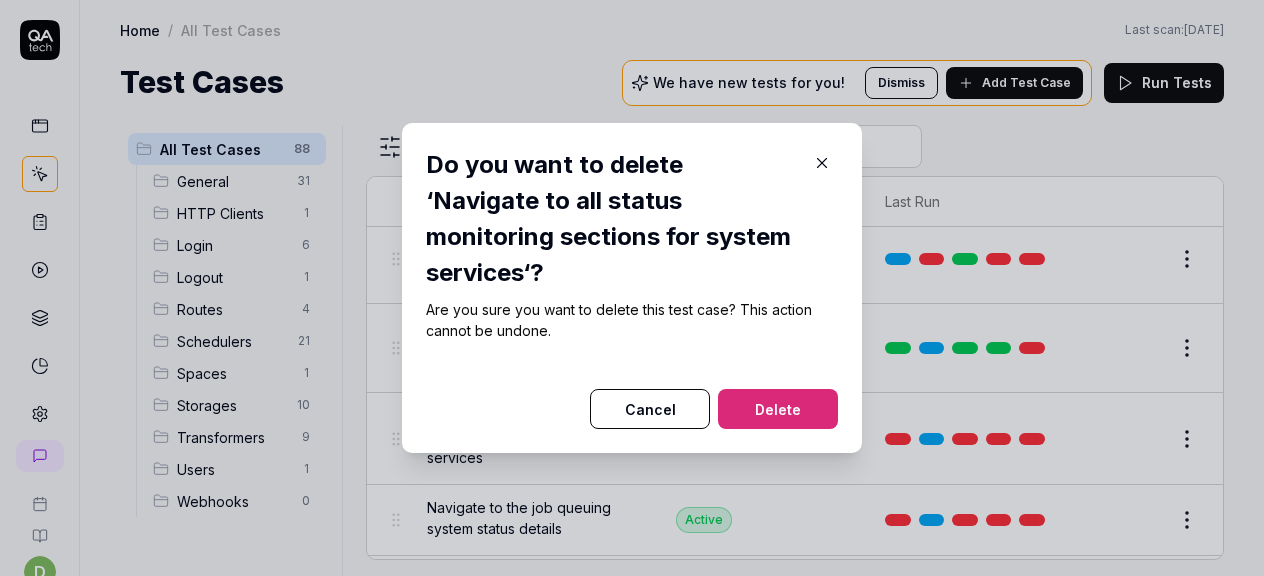 click on "Delete" at bounding box center (778, 409) 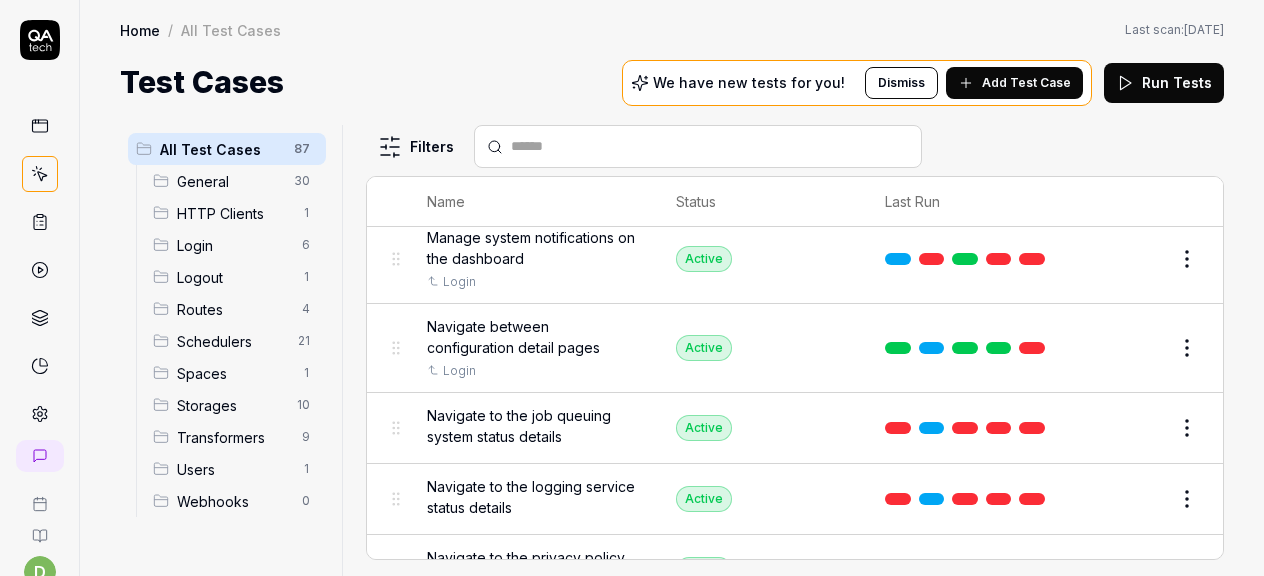 click on "d A Home / All Test Cases Home / All Test Cases Last scan:  [DATE] Test Cases We have new tests for you! Dismiss Add Test Case Run Tests All Test Cases 87 General 30 HTTP Clients 1 Login 6 Logout 1 Routes 4 Schedulers 21 Spaces 1 Storages 10 Transformers 9 Users 1 Webhooks 0 Filters Name Status Last Run [SPACES] Display amount of data engines/spaces in use Login Active Edit Create API endpoint to generate a mapping based on a schema and data Login Generating Test Case  » Edit Verify current version Login Active Edit General Add multiple labels to a configuration and filter by them Login Active Edit Examine and interact with task statistics on the dashboard Login Active Edit Filter and clear configurations filter Login Active Edit Filter configurations by name in user configurations list Login Active Edit Filter configurations in the user configurations list using multiple criteria Login Active Edit Filter user configurations by name and clear the filter Login Active Edit Login Active Edit Login Active" at bounding box center (632, 288) 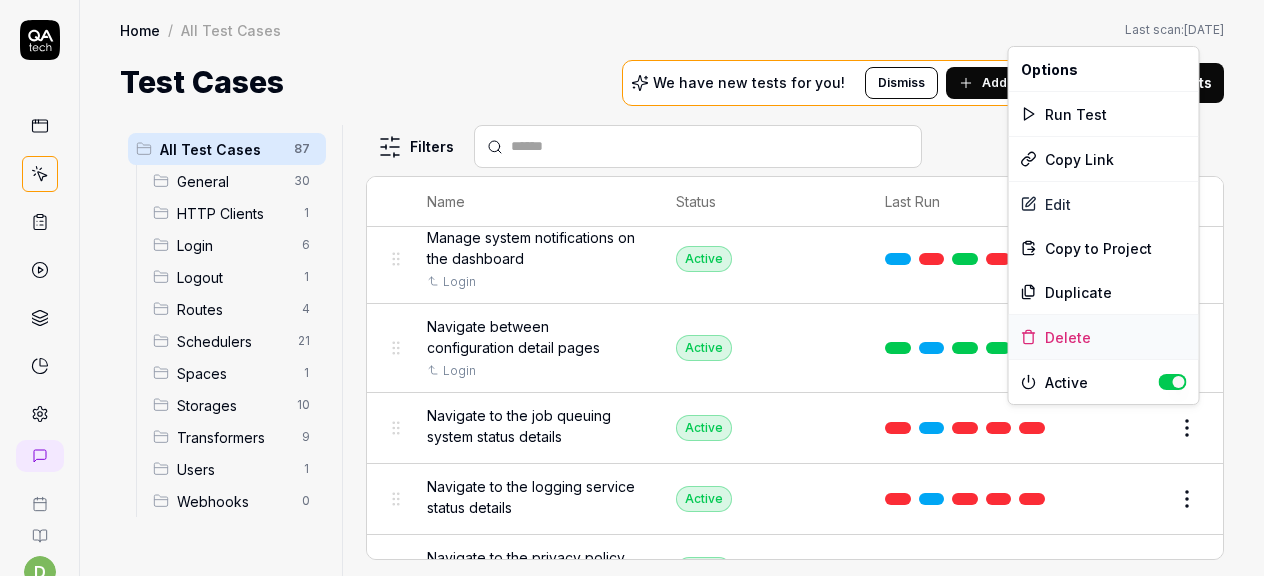 click on "Delete" at bounding box center [1104, 337] 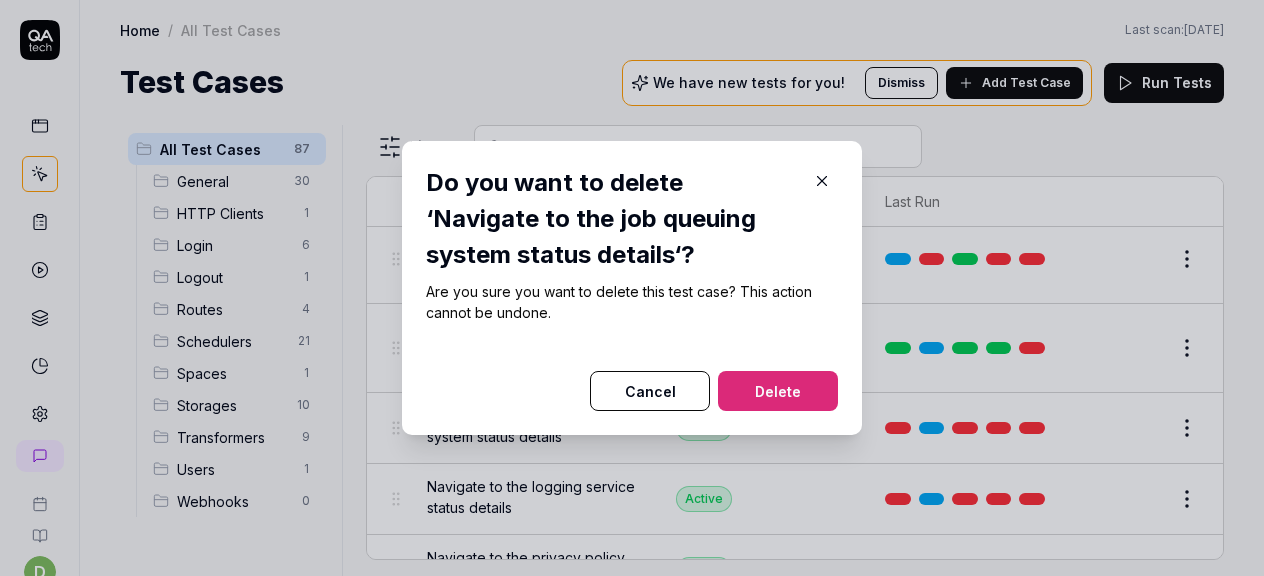 click on "Delete" at bounding box center [778, 391] 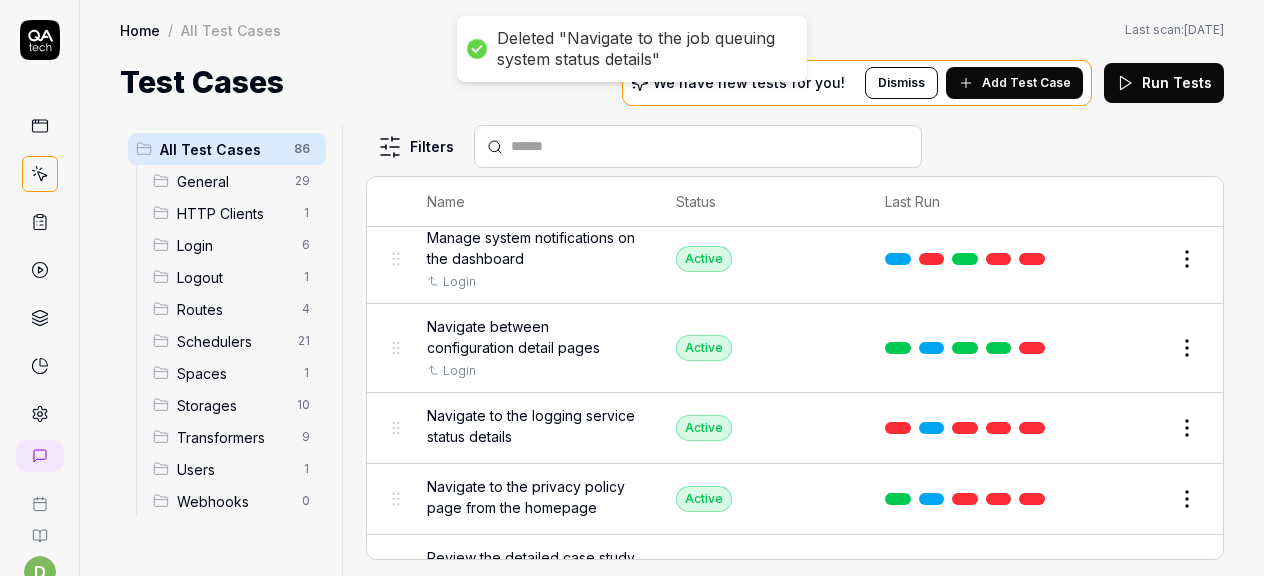 click on "Deleted "Navigate to the job queuing system status details" d A Home / All Test Cases Home / All Test Cases Last scan:  [DATE] Test Cases We have new tests for you! Dismiss Add Test Case Run Tests All Test Cases 86 General 29 HTTP Clients 1 Login 6 Logout 1 Routes 4 Schedulers 21 Spaces 1 Storages 10 Transformers 9 Users 1 Webhooks 0 Filters Name Status Last Run [SPACES] Display amount of data engines/spaces in use Login Active Edit Create API endpoint to generate a mapping based on a schema and data Login Generating Test Case  » Edit Verify current version Login Active Edit General Add multiple labels to a configuration and filter by them Login Active Edit Examine and interact with task statistics on the dashboard Login Active Edit Filter and clear configurations filter Login Active Edit Filter configurations by name in user configurations list Login Active Edit Filter configurations in the user configurations list using multiple criteria Login Active Edit Login Active Edit Login Active Edit Login Edit" at bounding box center [632, 288] 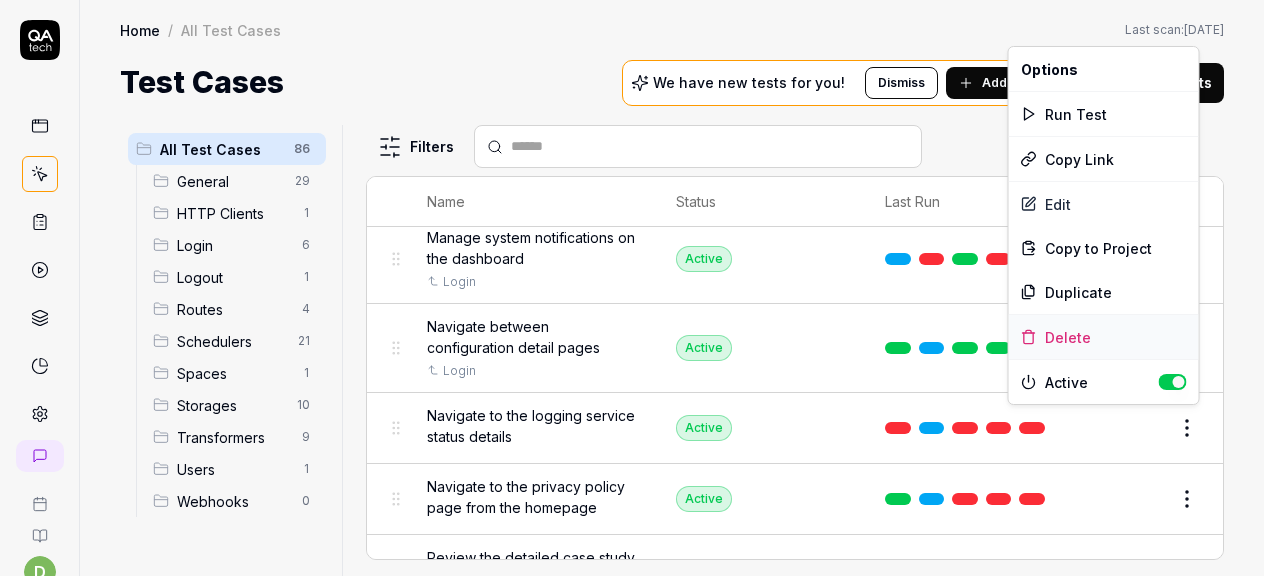 click on "Delete" at bounding box center [1104, 337] 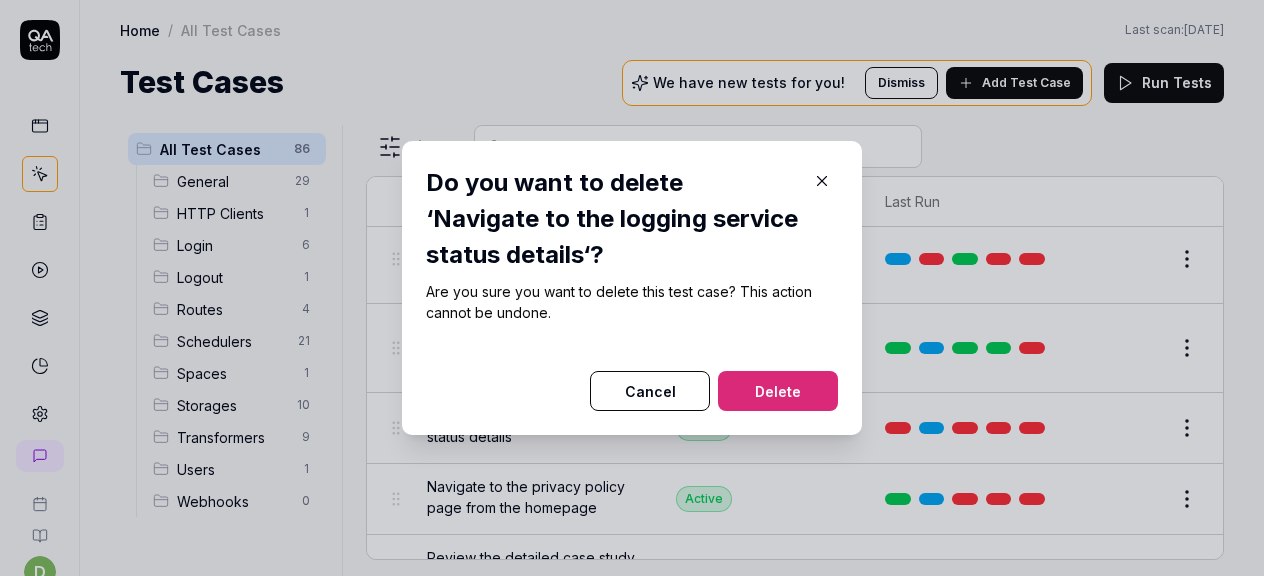 click on "Delete" at bounding box center (778, 391) 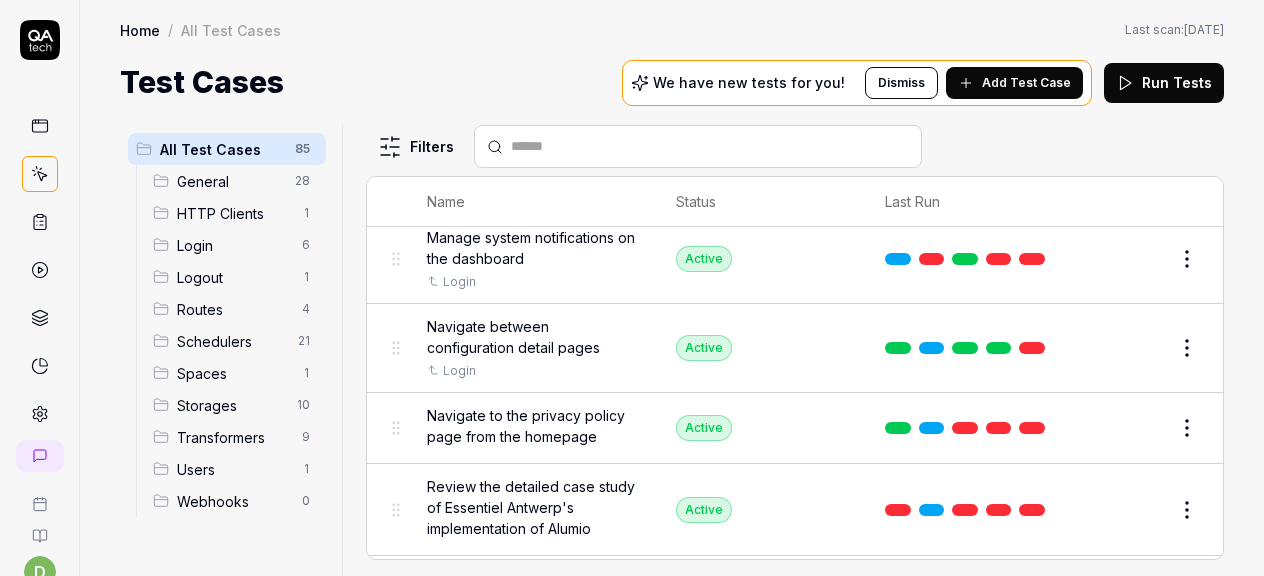click on "Edit" at bounding box center [1139, 428] 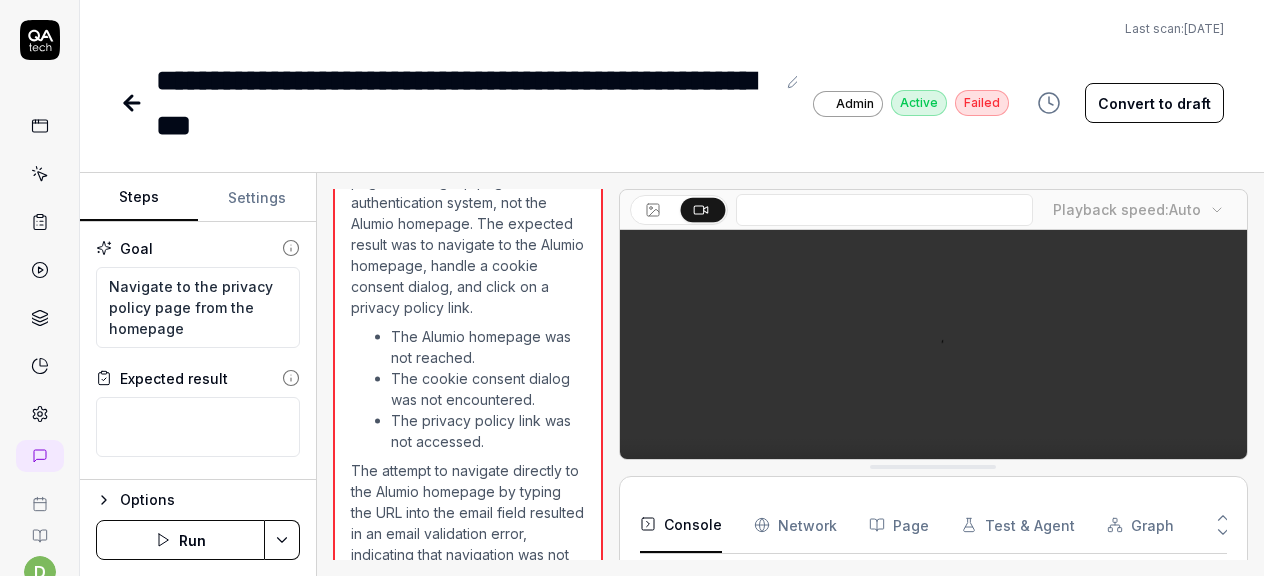 scroll, scrollTop: 462, scrollLeft: 0, axis: vertical 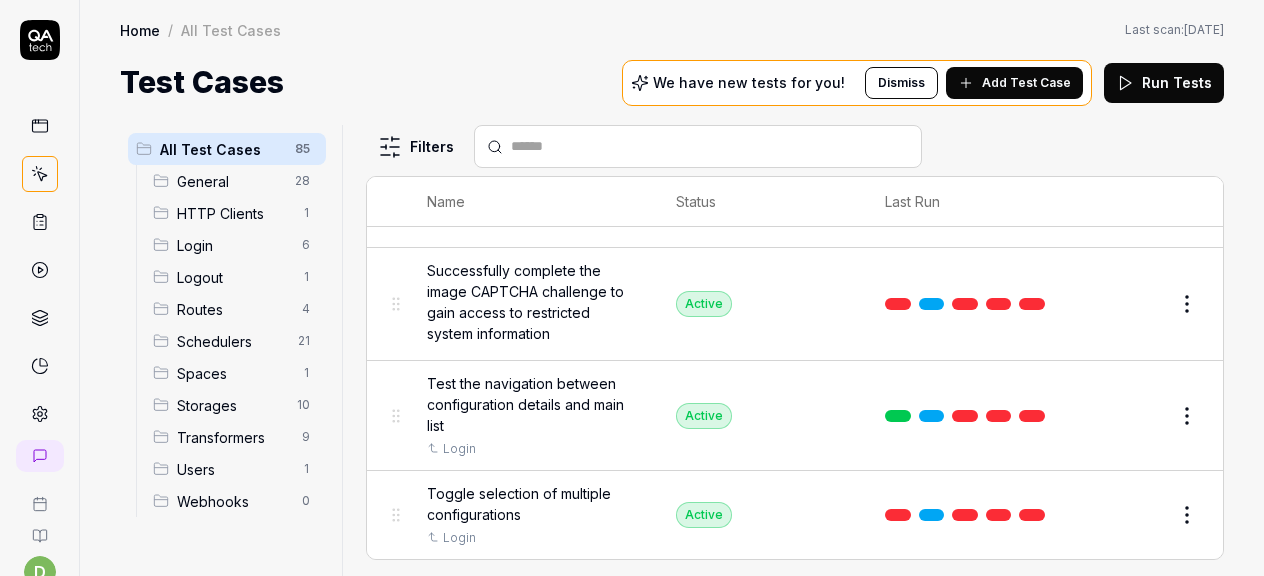 click on "Edit" at bounding box center [1139, 515] 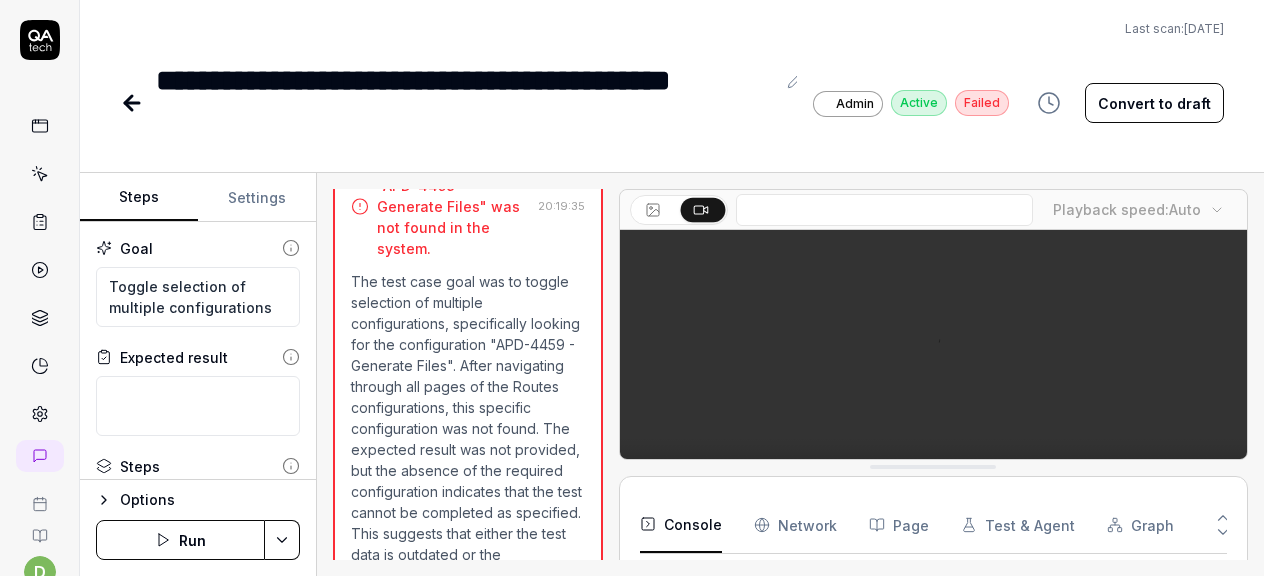 scroll, scrollTop: 383, scrollLeft: 0, axis: vertical 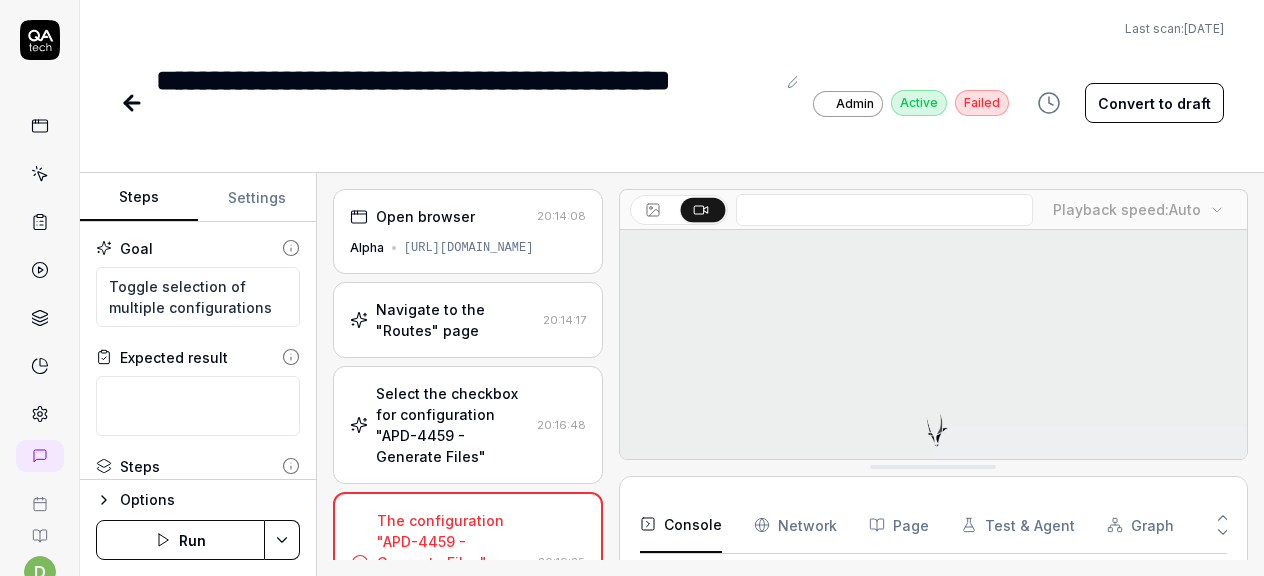 click at bounding box center [134, 103] 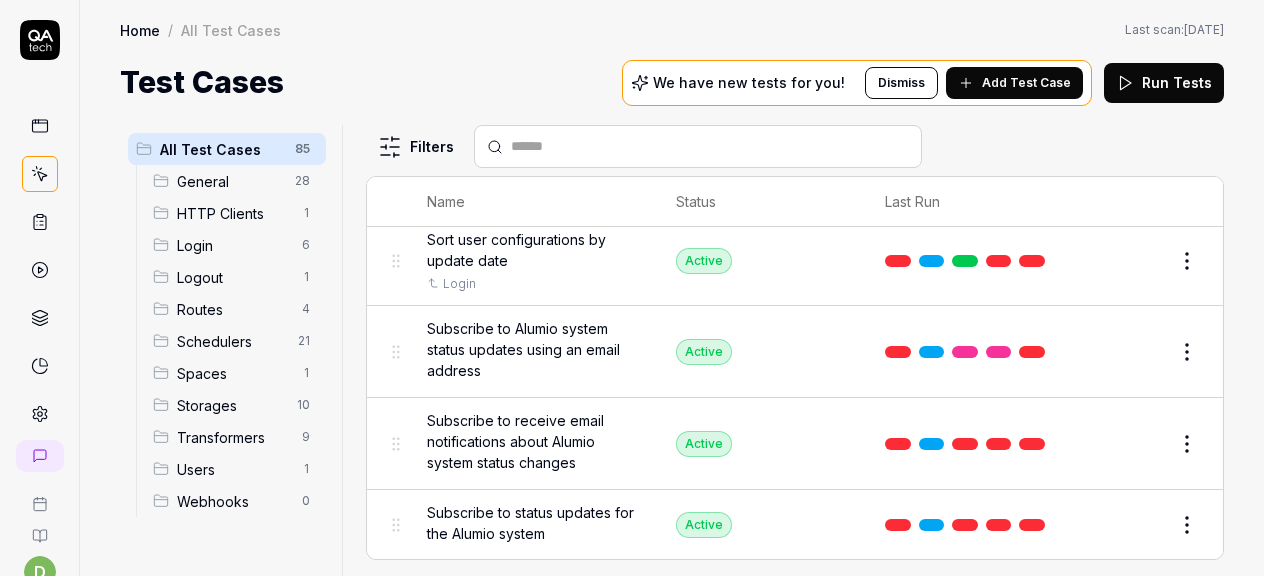 scroll, scrollTop: 1318, scrollLeft: 0, axis: vertical 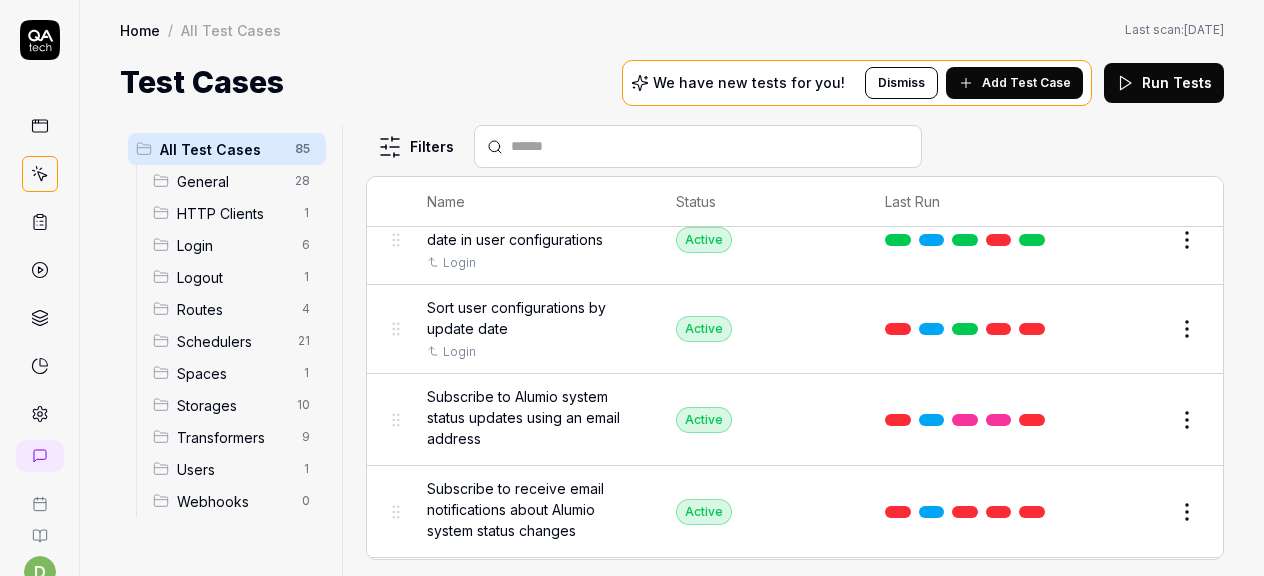 click on "d A Home / All Test Cases Home / All Test Cases Last scan:  [DATE] Test Cases We have new tests for you! Dismiss Add Test Case Run Tests All Test Cases 85 General 28 HTTP Clients 1 Login 6 Logout 1 Routes 4 Schedulers 21 Spaces 1 Storages 10 Transformers 9 Users 1 Webhooks 0 Filters Name Status Last Run [SPACES] Display amount of data engines/spaces in use Login Active Edit Create API endpoint to generate a mapping based on a schema and data Login Generating Test Case  » Edit Verify current version Login Active Edit General Add multiple labels to a configuration and filter by them Login Active Edit Examine and interact with task statistics on the dashboard Login Active Edit Filter and clear configurations filter Login Active Edit Filter configurations by name in user configurations list Login Active Edit Filter configurations in the user configurations list using multiple criteria Login Active Edit Filter user configurations by name and clear the filter Login Active Edit Login Active Edit Login Active" at bounding box center (632, 288) 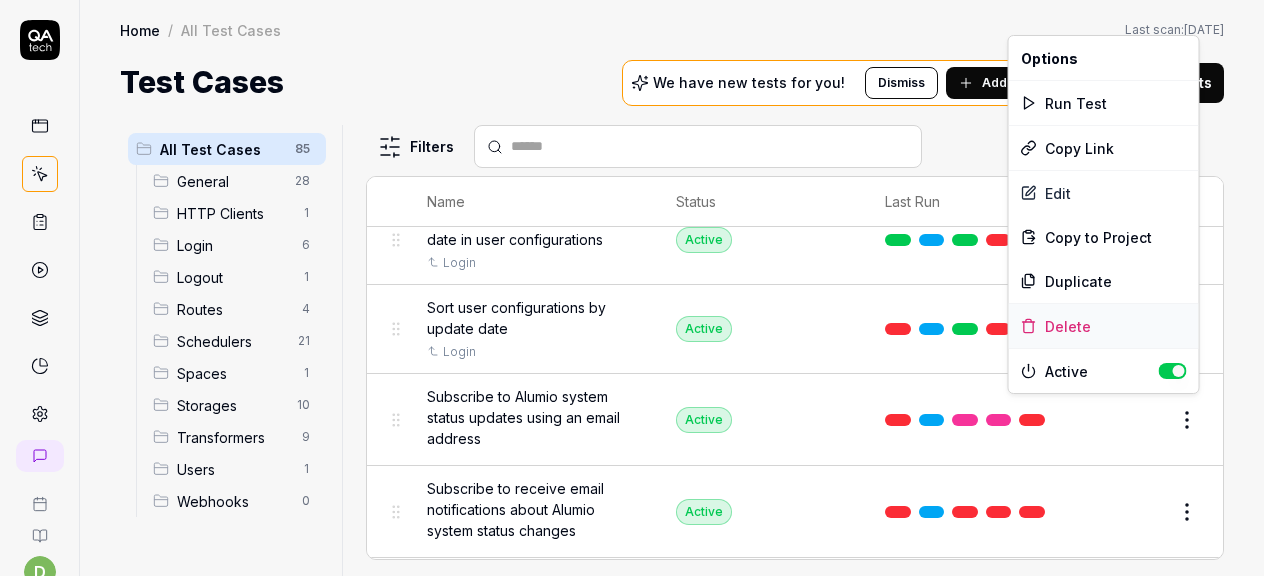click on "Delete" at bounding box center [1104, 326] 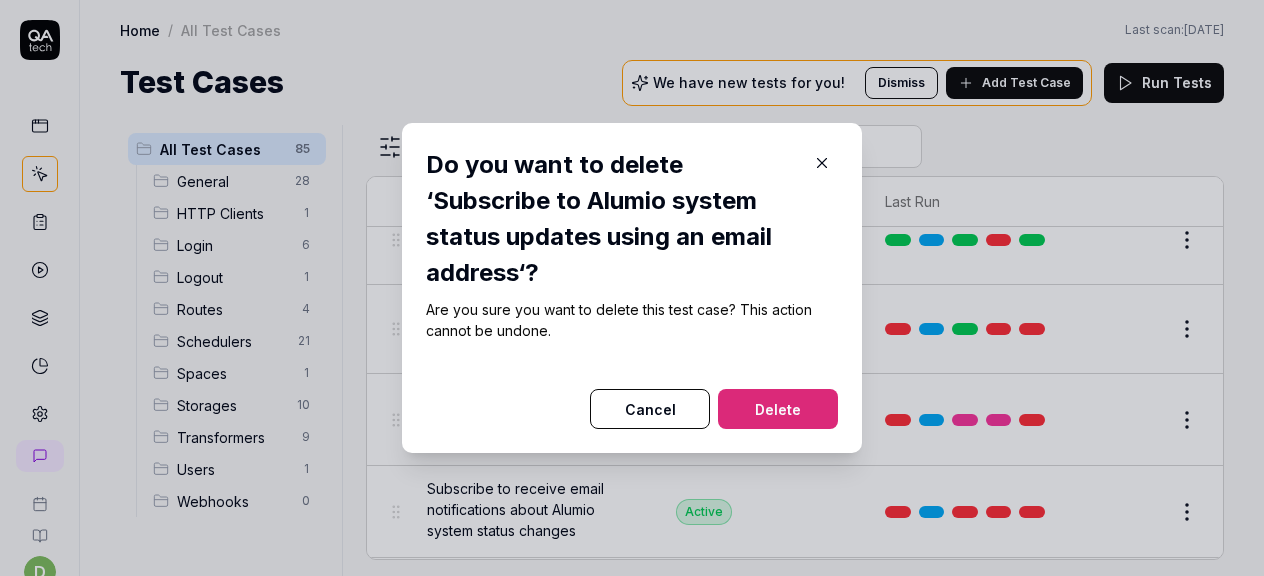 click on "Delete" at bounding box center [778, 409] 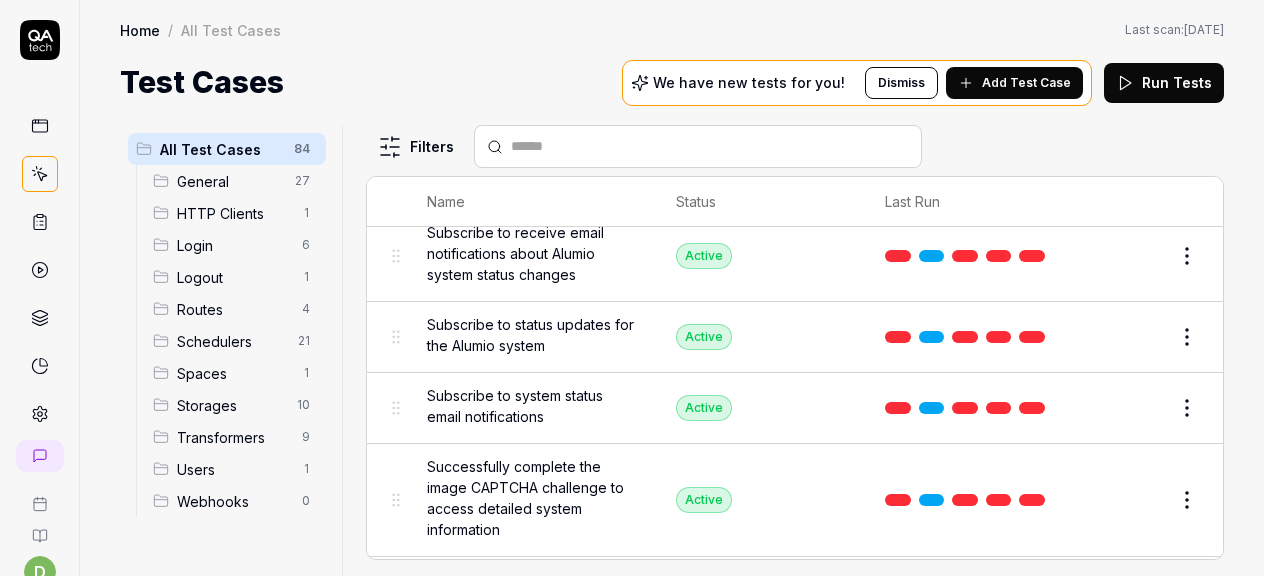 scroll, scrollTop: 1485, scrollLeft: 0, axis: vertical 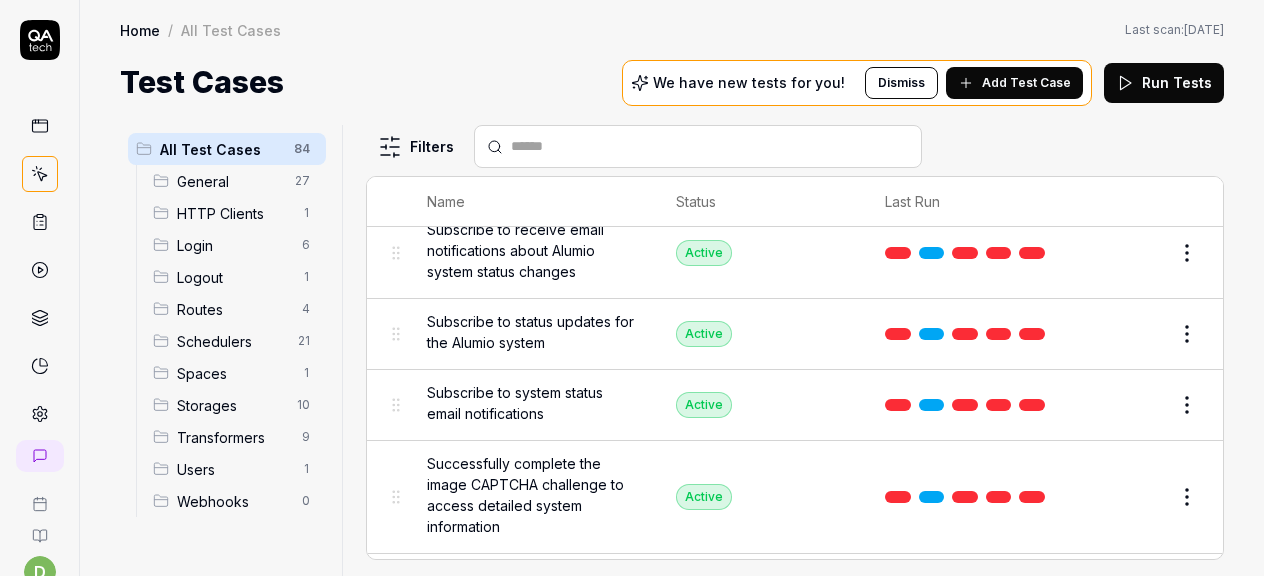 click on "d A Home / All Test Cases Home / All Test Cases Last scan:  [DATE] Test Cases We have new tests for you! Dismiss Add Test Case Run Tests All Test Cases 84 General 27 HTTP Clients 1 Login 6 Logout 1 Routes 4 Schedulers 21 Spaces 1 Storages 10 Transformers 9 Users 1 Webhooks 0 Filters Name Status Last Run [SPACES] Display amount of data engines/spaces in use Login Active Edit Create API endpoint to generate a mapping based on a schema and data Login Generating Test Case  » Edit Verify current version Login Active Edit General Add multiple labels to a configuration and filter by them Login Active Edit Examine and interact with task statistics on the dashboard Login Active Edit Filter and clear configurations filter Login Active Edit Filter configurations by name in user configurations list Login Active Edit Filter configurations in the user configurations list using multiple criteria Login Active Edit Filter user configurations by name and clear the filter Login Active Edit Login Active Edit Login Active" at bounding box center (632, 288) 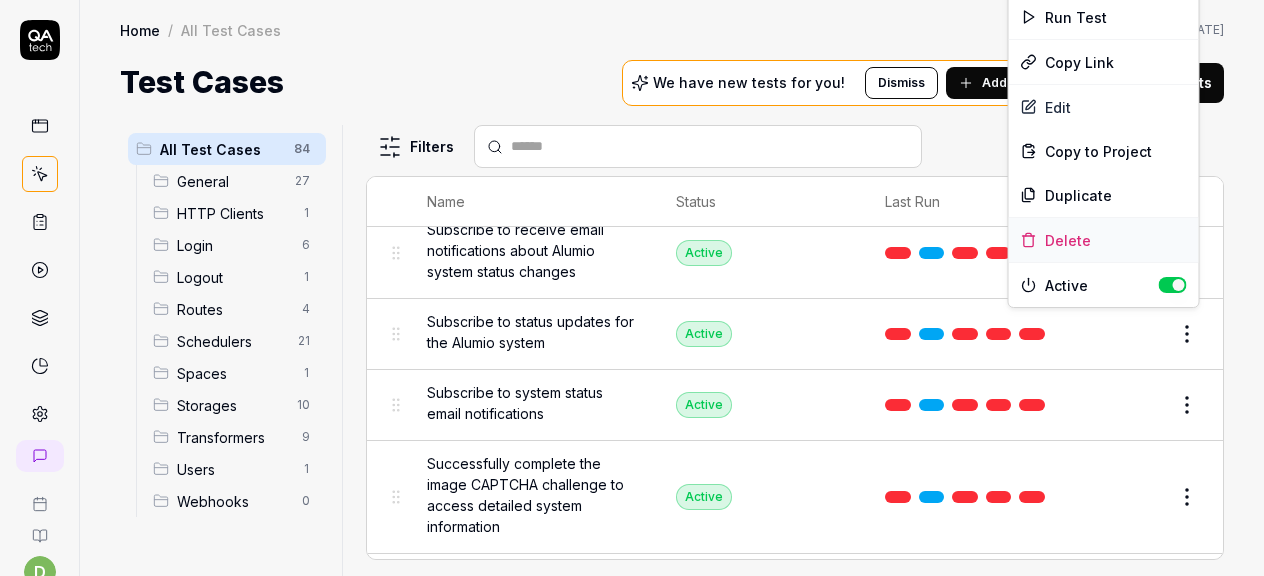 click on "Delete" at bounding box center (1104, 240) 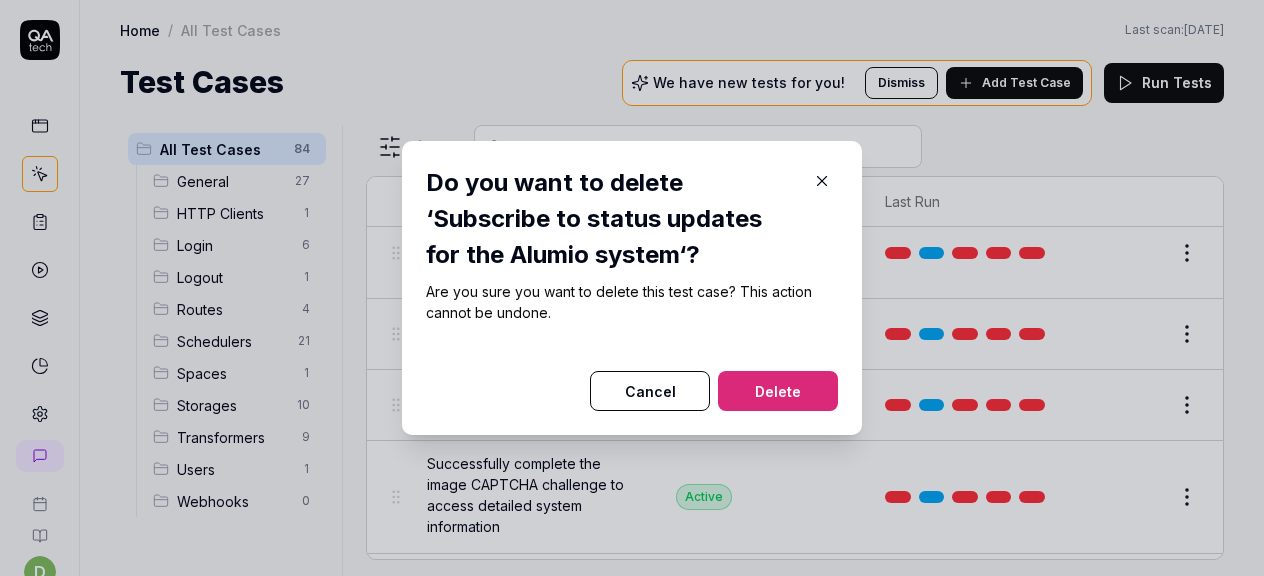 click on "Delete" at bounding box center (778, 391) 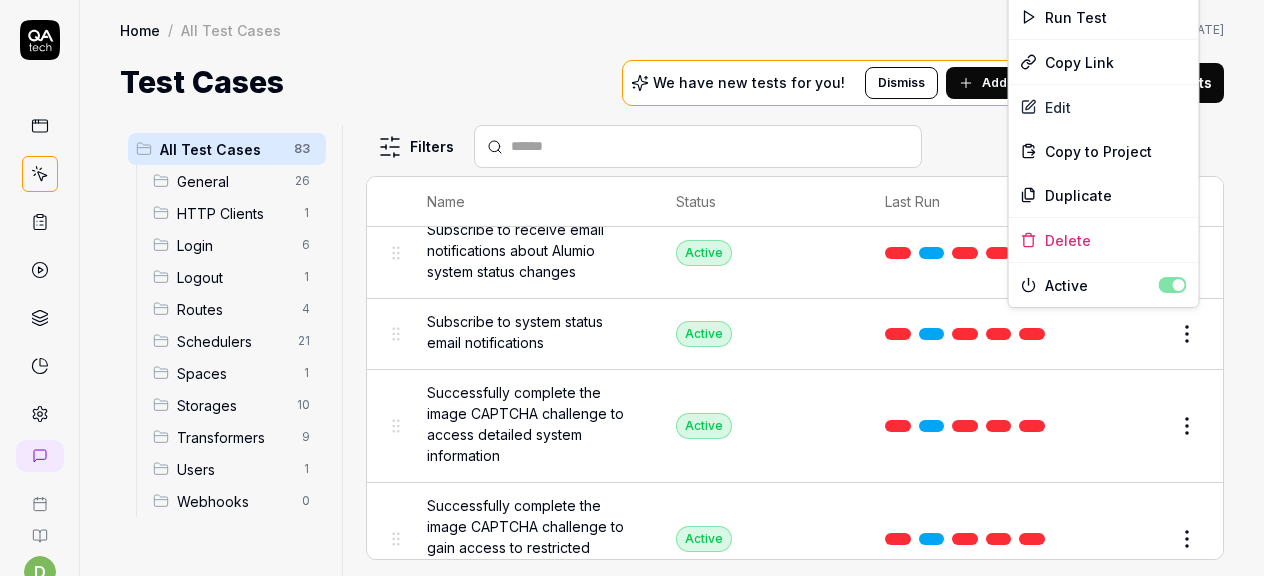 click on "Deleted "Subscribe to status updates for the Alumio system" d A Home / All Test Cases Home / All Test Cases Last scan:  [DATE] Test Cases We have new tests for you! Dismiss Add Test Case Run Tests All Test Cases 83 General 26 HTTP Clients 1 Login 6 Logout 1 Routes 4 Schedulers 21 Spaces 1 Storages 10 Transformers 9 Users 1 Webhooks 0 Filters Name Status Last Run [SPACES] Display amount of data engines/spaces in use Login Active Edit Create API endpoint to generate a mapping based on a schema and data Login Generating Test Case  » Edit Verify current version Login Active Edit General Add multiple labels to a configuration and filter by them Login Active Edit Examine and interact with task statistics on the dashboard Login Active Edit Filter and clear configurations filter Login Active Edit Filter configurations by name in user configurations list Login Active Edit Filter configurations in the user configurations list using multiple criteria Login Active Edit Login Active Edit Login Active Edit Login Edit" at bounding box center (632, 288) 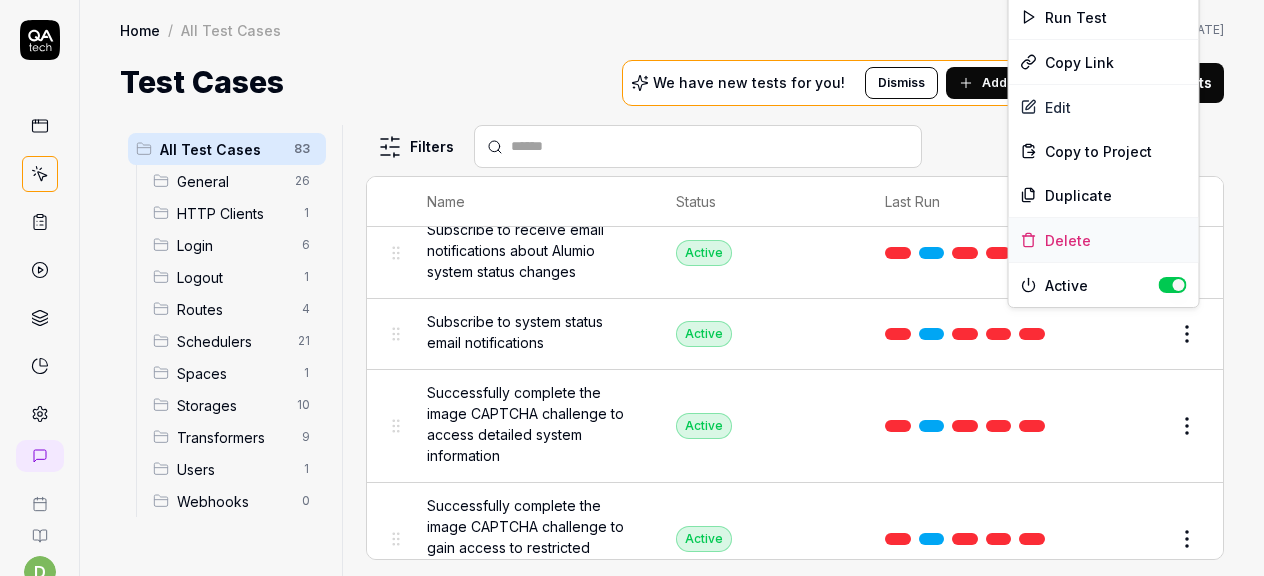 click on "Delete" at bounding box center [1104, 240] 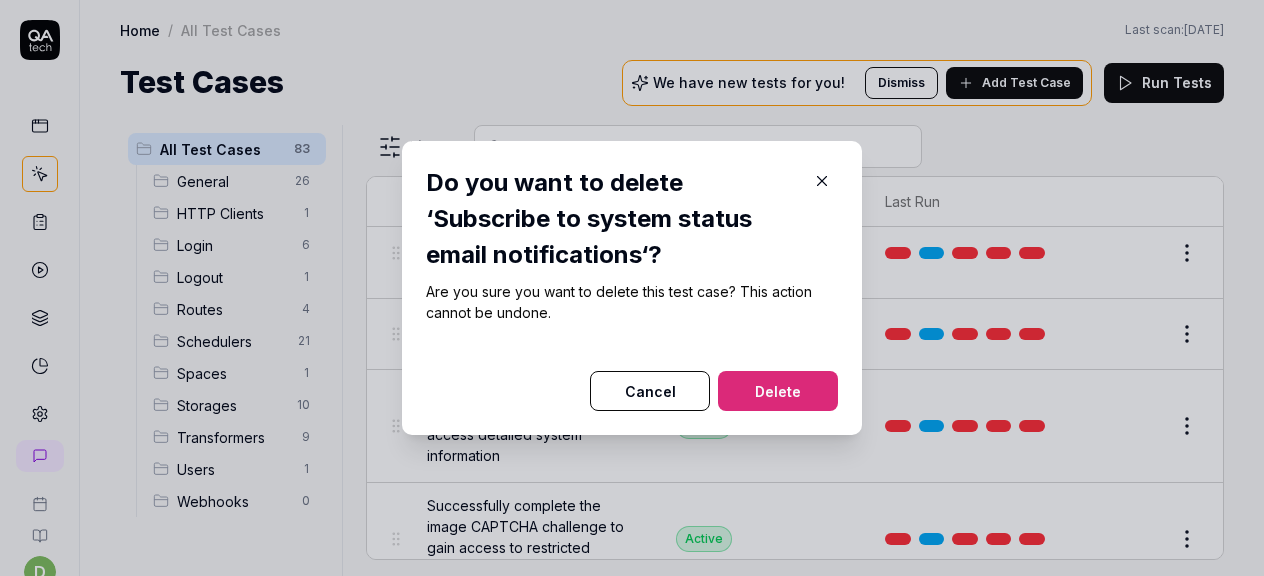 click on "Delete" at bounding box center (778, 391) 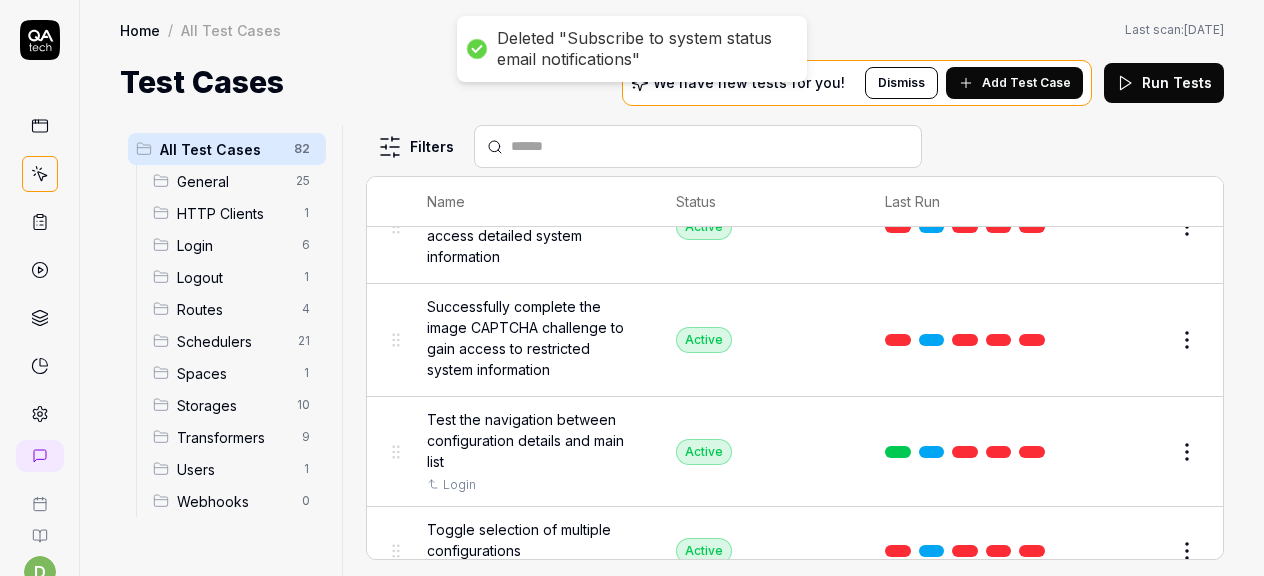 scroll, scrollTop: 1542, scrollLeft: 0, axis: vertical 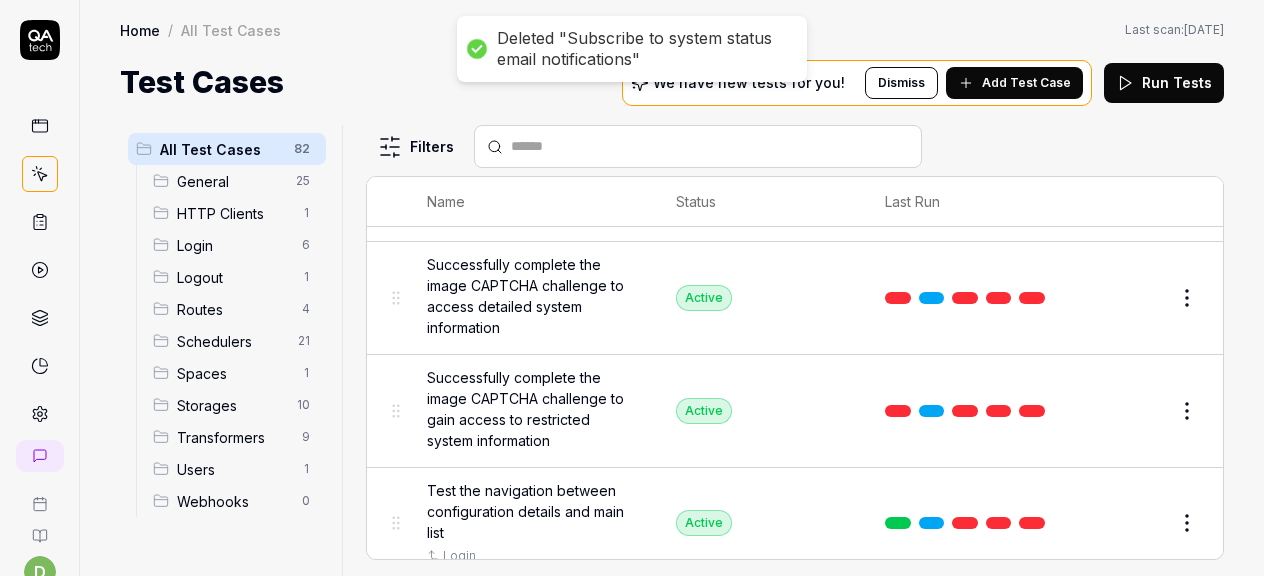 click on "Deleted "Subscribe to system status email notifications" d A Home / All Test Cases Home / All Test Cases Last scan:  [DATE] Test Cases We have new tests for you! Dismiss Add Test Case Run Tests All Test Cases 82 General 25 HTTP Clients 1 Login 6 Logout 1 Routes 4 Schedulers 21 Spaces 1 Storages 10 Transformers 9 Users 1 Webhooks 0 Filters Name Status Last Run [SPACES] Display amount of data engines/spaces in use Login Active Edit Create API endpoint to generate a mapping based on a schema and data Login Generating Test Case  » Edit Verify current version Login Active Edit General Add multiple labels to a configuration and filter by them Login Active Edit Examine and interact with task statistics on the dashboard Login Active Edit Filter and clear configurations filter Login Active Edit Filter configurations by name in user configurations list Login Active Edit Filter configurations in the user configurations list using multiple criteria Login Active Edit Login Active Edit Login Active Edit Login Active" at bounding box center [632, 288] 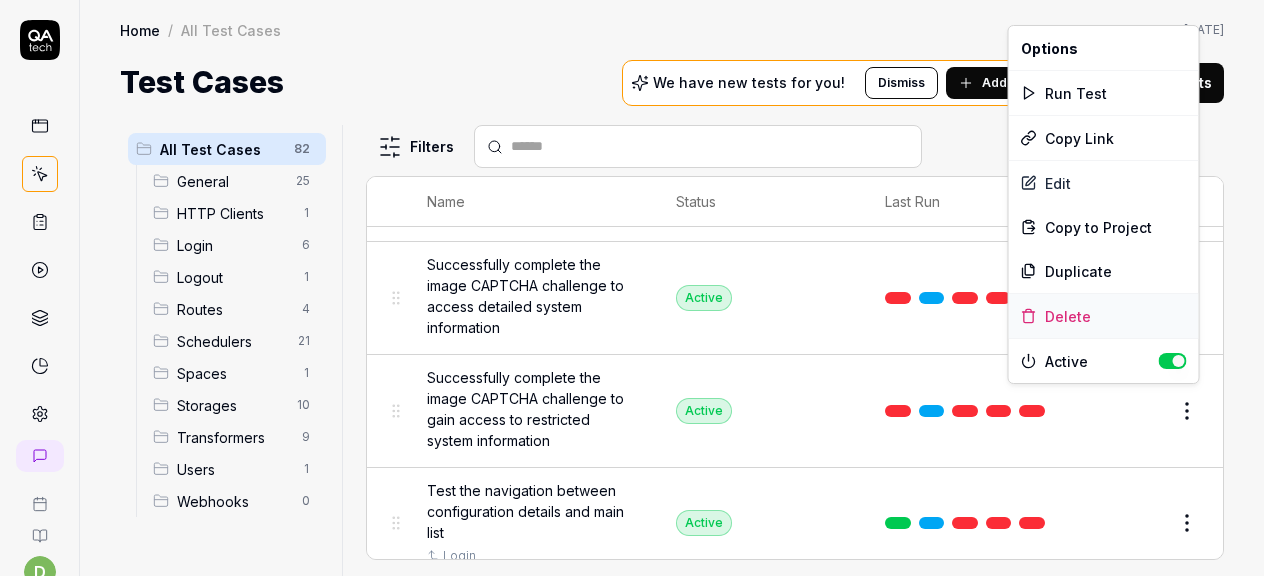 click on "Delete" at bounding box center (1104, 316) 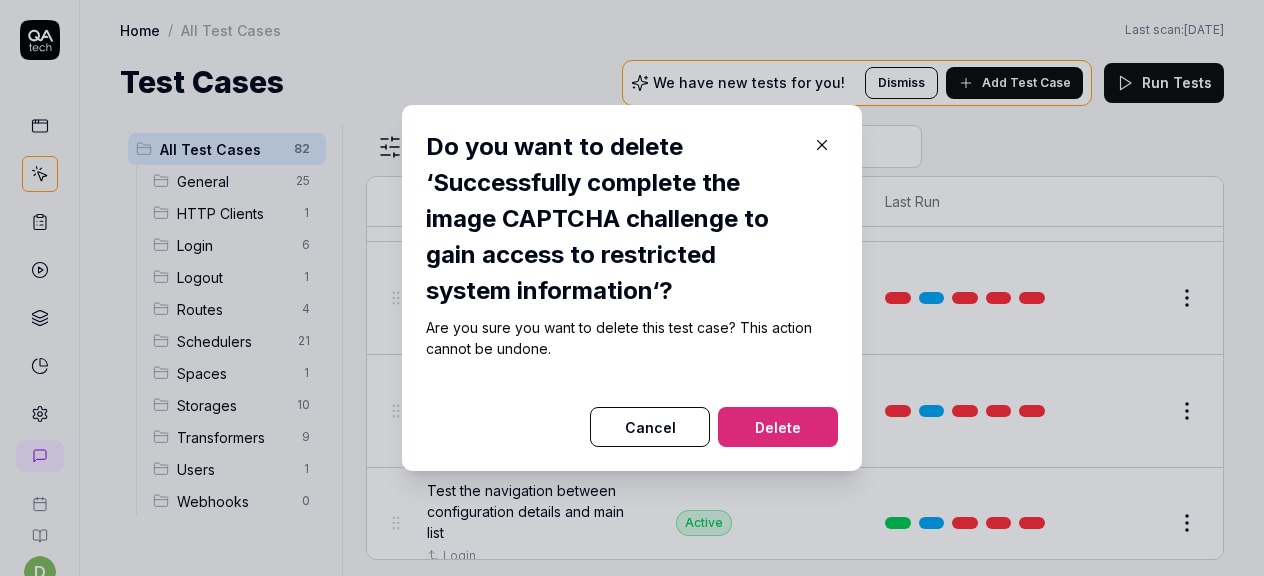 click on "Delete" at bounding box center [778, 427] 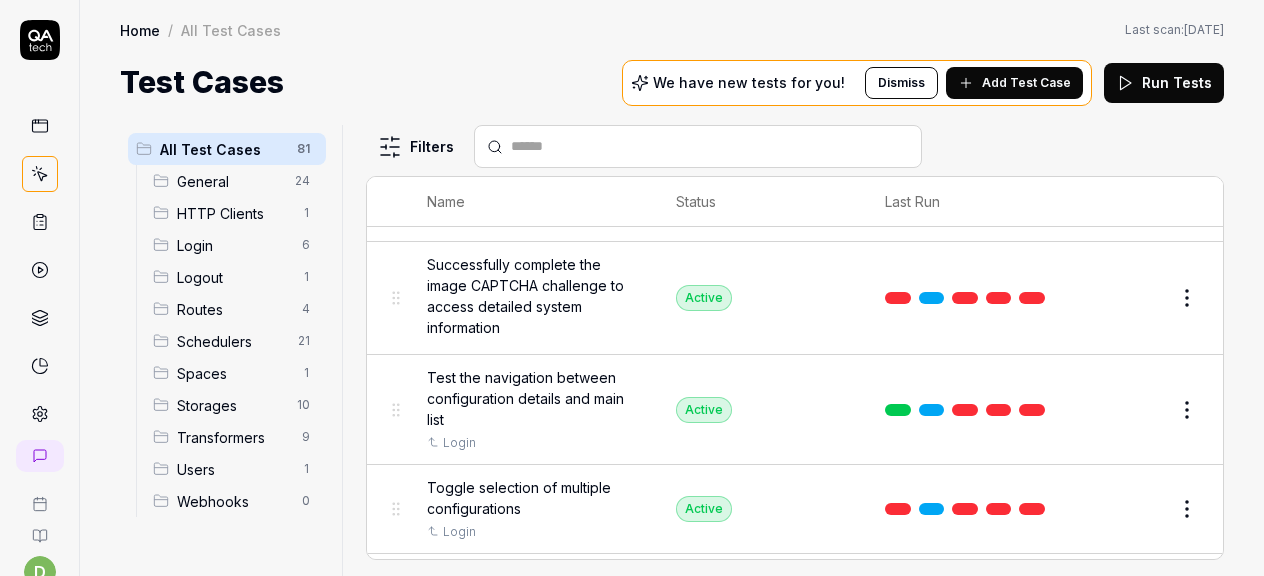 scroll, scrollTop: 1728, scrollLeft: 0, axis: vertical 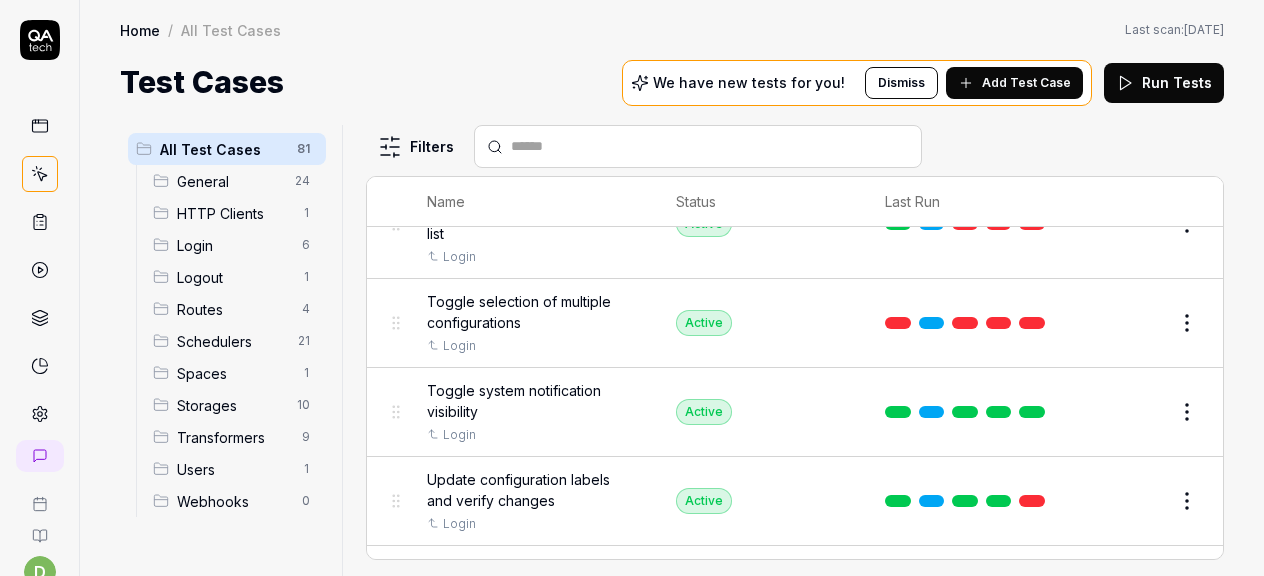 click on "Edit" at bounding box center (1139, 323) 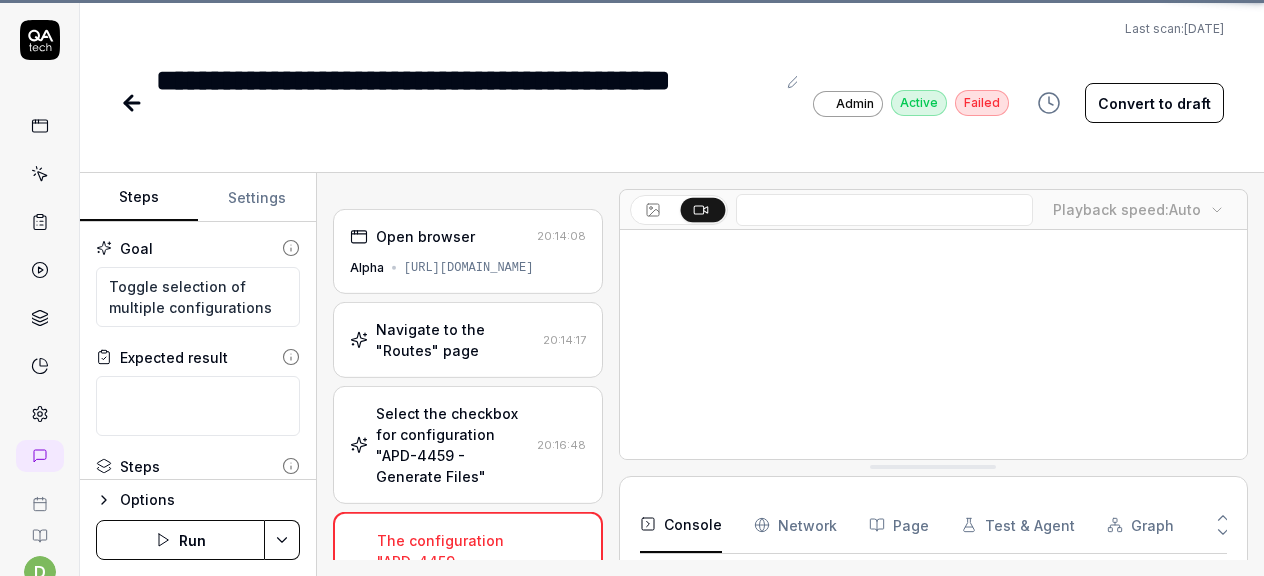 scroll, scrollTop: 67, scrollLeft: 0, axis: vertical 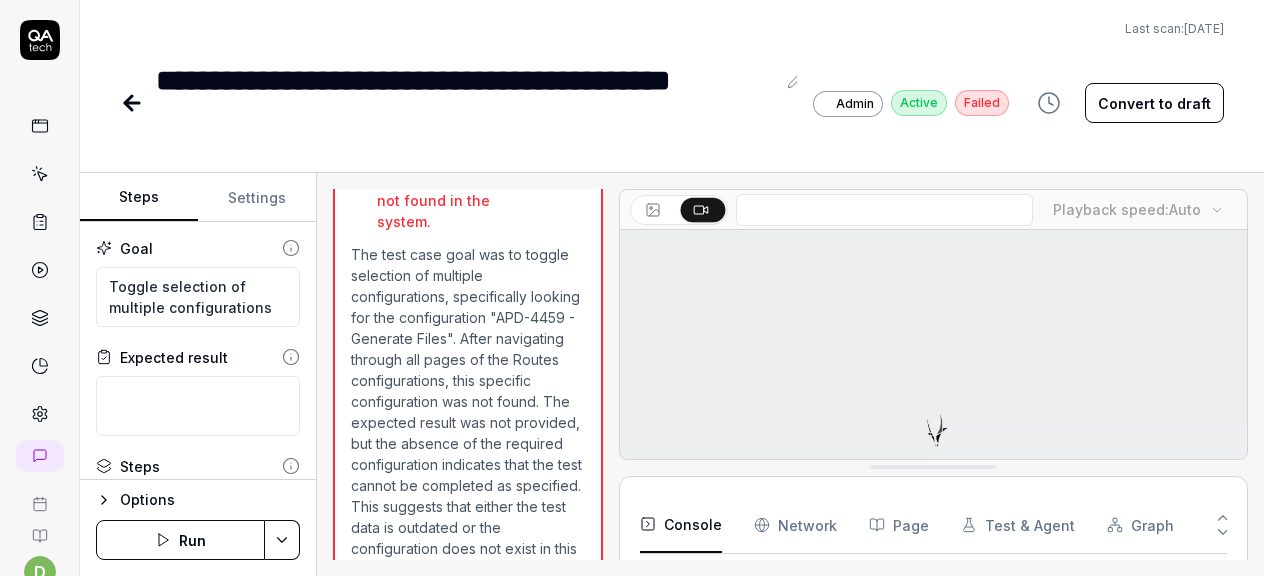 click 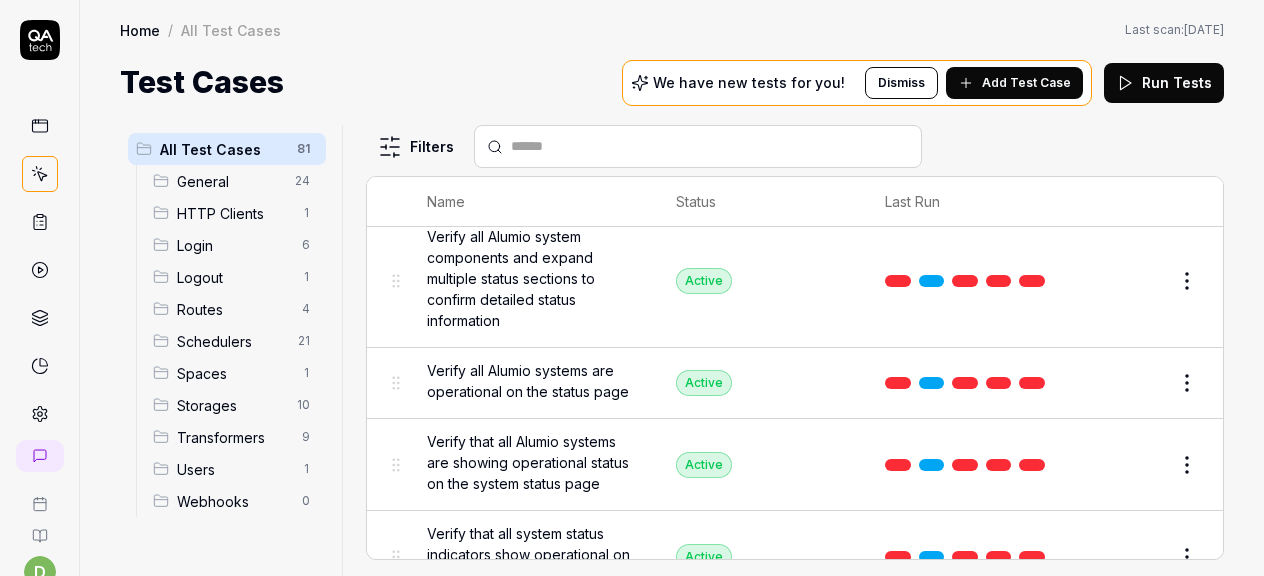 scroll, scrollTop: 2059, scrollLeft: 0, axis: vertical 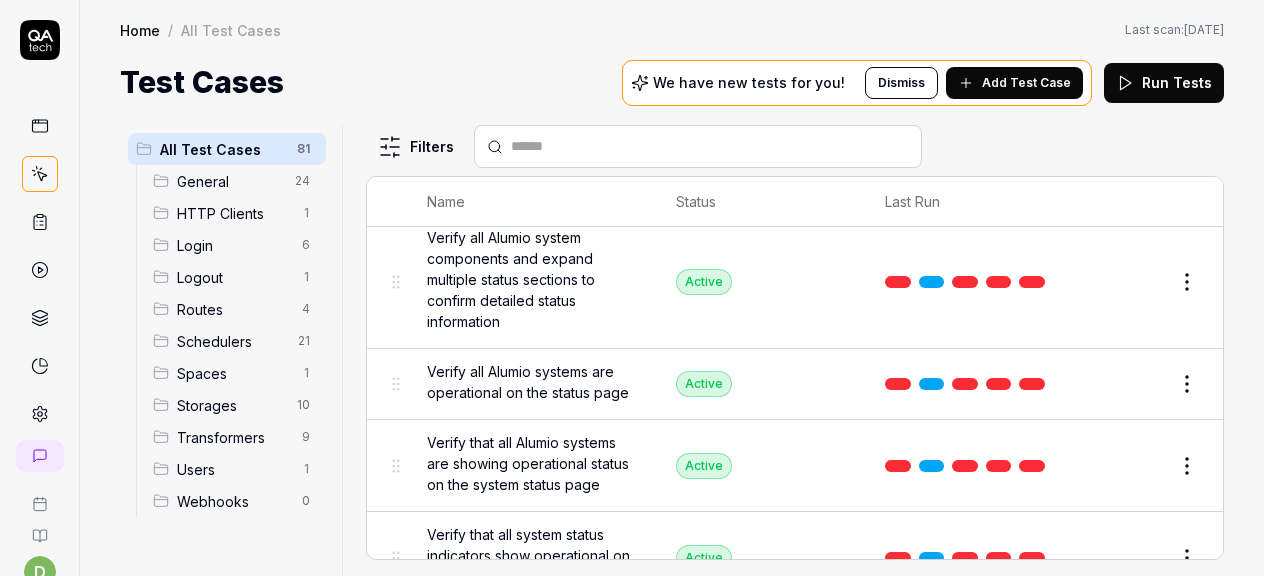 click on "d A Home / All Test Cases Home / All Test Cases Last scan:  [DATE] Test Cases We have new tests for you! Dismiss Add Test Case Run Tests All Test Cases 81 General 24 HTTP Clients 1 Login 6 Logout 1 Routes 4 Schedulers 21 Spaces 1 Storages 10 Transformers 9 Users 1 Webhooks 0 Filters Name Status Last Run [SPACES] Display amount of data engines/spaces in use Login Active Edit Create API endpoint to generate a mapping based on a schema and data Login Generating Test Case  » Edit Verify current version Login Active Edit General Add multiple labels to a configuration and filter by them Login Active Edit Examine and interact with task statistics on the dashboard Login Active Edit Filter and clear configurations filter Login Active Edit Filter configurations by name in user configurations list Login Active Edit Filter configurations in the user configurations list using multiple criteria Login Active Edit Filter user configurations by name and clear the filter Login Active Edit Login Active Edit Login Active" at bounding box center (632, 288) 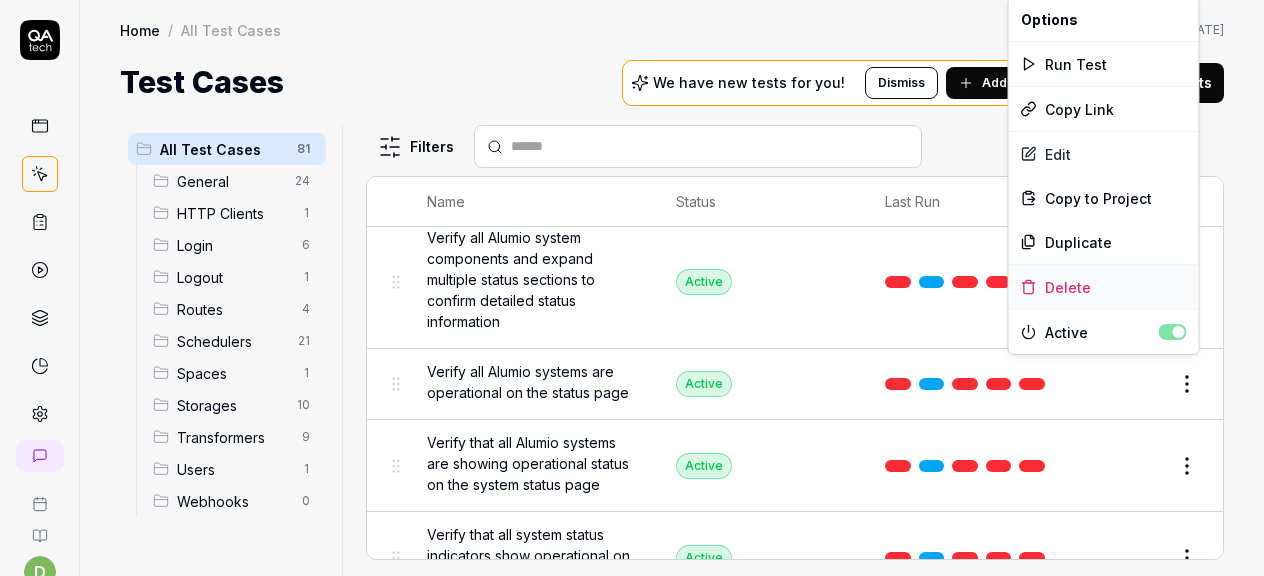 click on "Delete" at bounding box center (1104, 287) 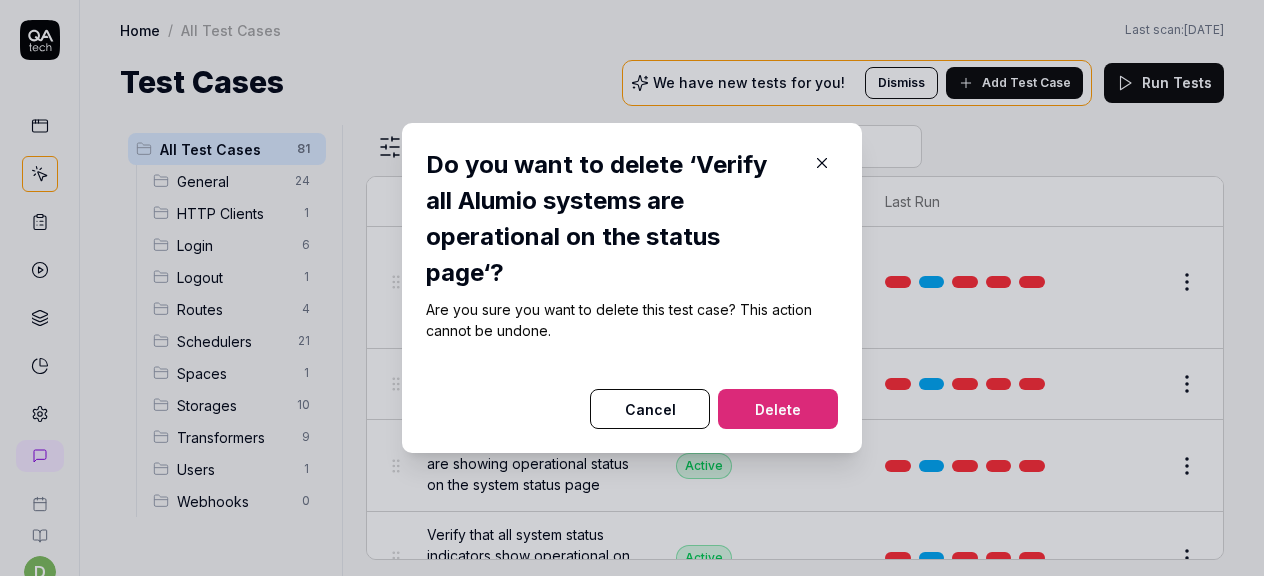 click on "Delete" at bounding box center [778, 409] 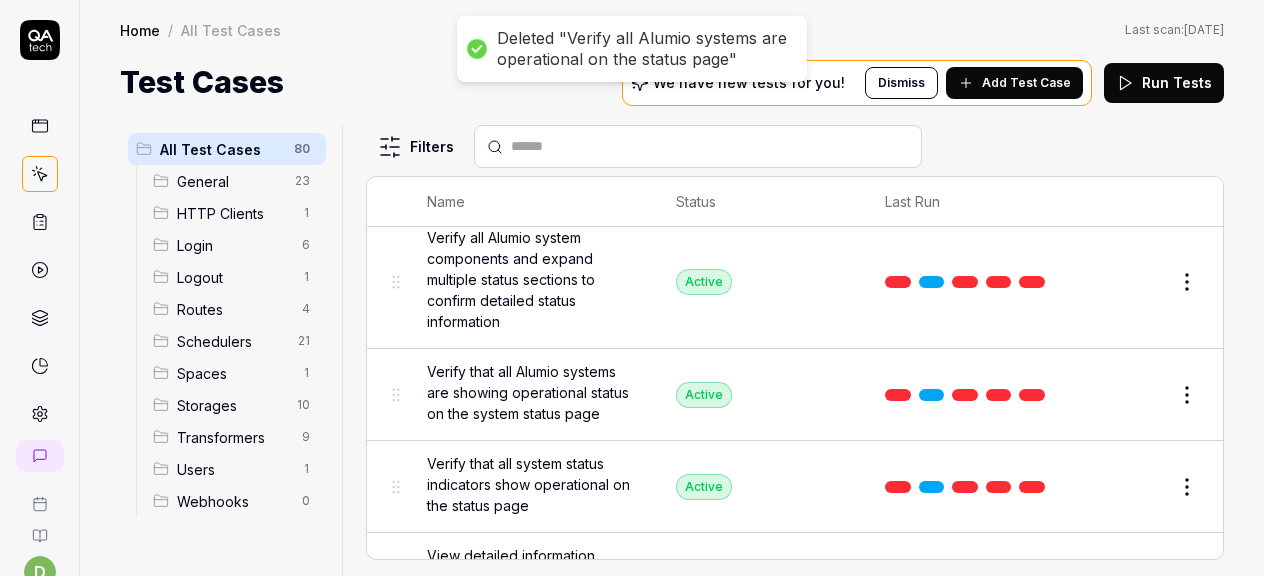 click on "Deleted "Verify all Alumio systems are operational on the status page" d A Home / All Test Cases Home / All Test Cases Last scan:  [DATE] Test Cases We have new tests for you! Dismiss Add Test Case Run Tests All Test Cases 80 General 23 HTTP Clients 1 Login 6 Logout 1 Routes 4 Schedulers 21 Spaces 1 Storages 10 Transformers 9 Users 1 Webhooks 0 Filters Name Status Last Run [SPACES] Display amount of data engines/spaces in use Login Active Edit Create API endpoint to generate a mapping based on a schema and data Login Generating Test Case  » Edit Verify current version Login Active Edit General Add multiple labels to a configuration and filter by them Login Active Edit Examine and interact with task statistics on the dashboard Login Active Edit Filter and clear configurations filter Login Active Edit Filter configurations by name in user configurations list Login Active Edit Filter configurations in the user configurations list using multiple criteria Login Active Edit Login Active Edit Login Active Edit" at bounding box center (632, 288) 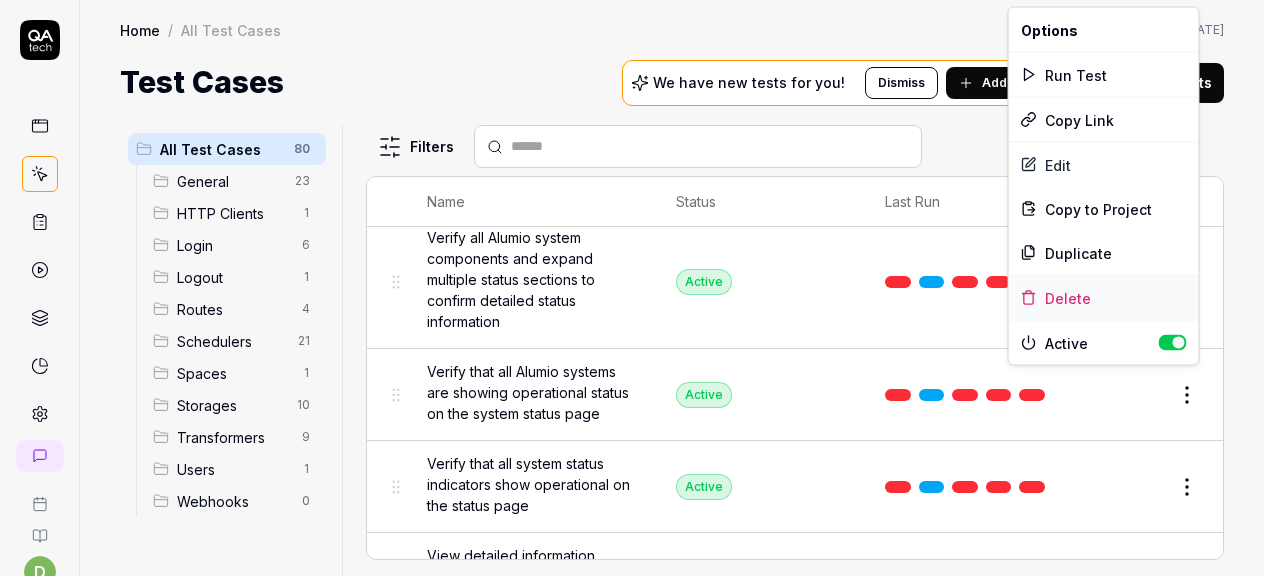 click on "Delete" at bounding box center (1104, 298) 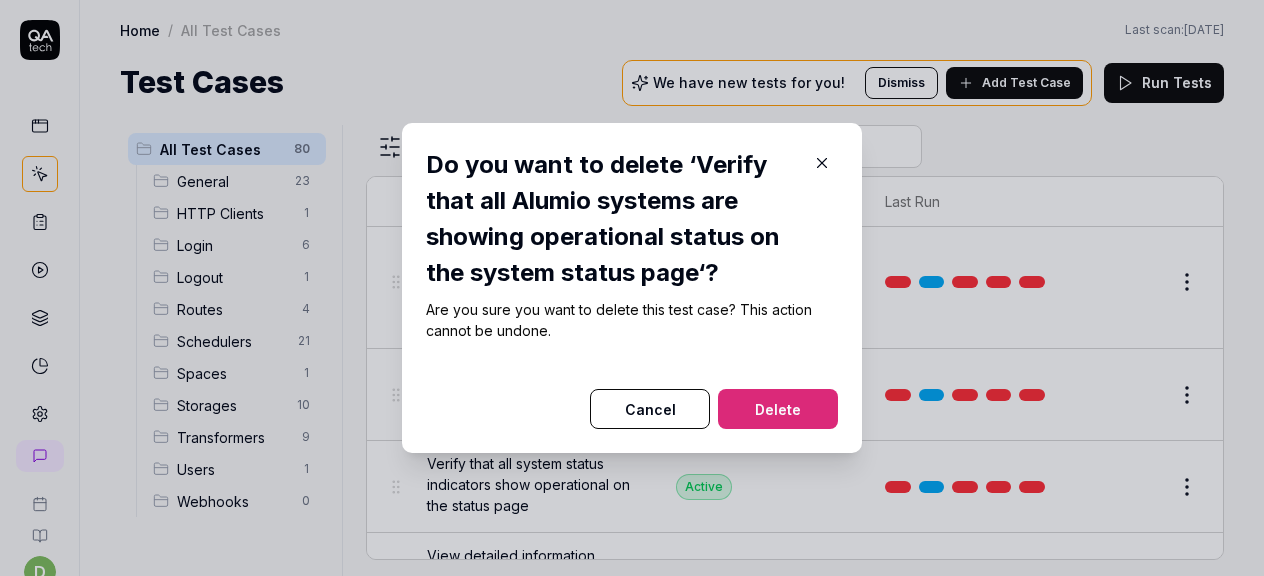 click on "Delete" at bounding box center [778, 409] 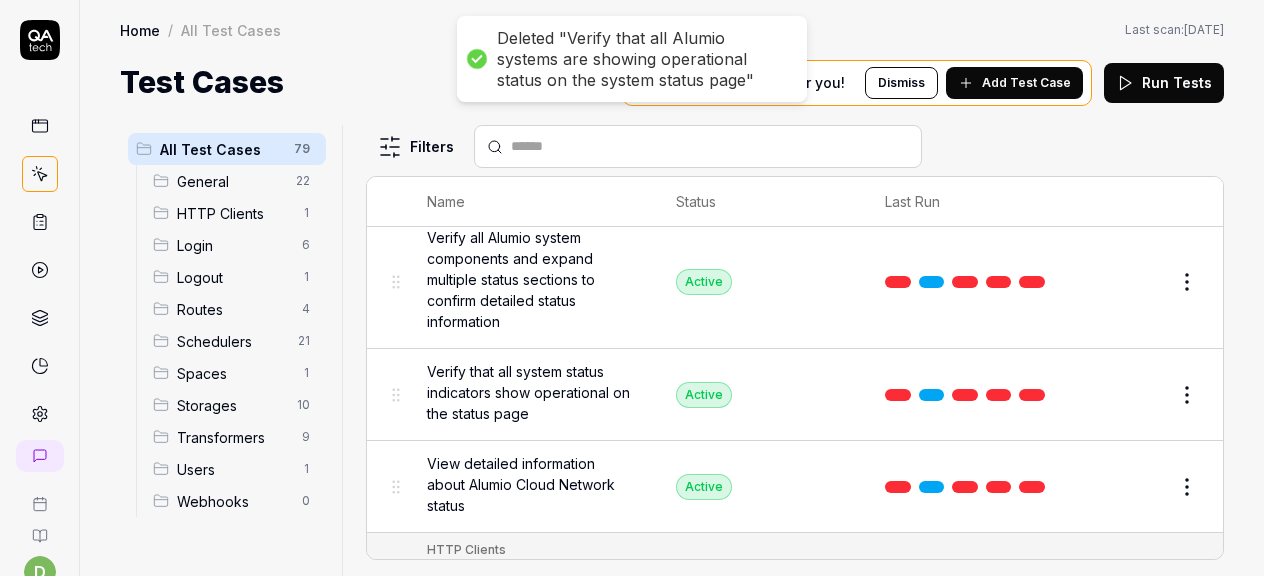 click on "Deleted "Verify that all Alumio systems are showing operational status on the system status page" d A Home / All Test Cases Home / All Test Cases Last scan:  [DATE] Test Cases We have new tests for you! Dismiss Add Test Case Run Tests All Test Cases 79 General 22 HTTP Clients 1 Login 6 Logout 1 Routes 4 Schedulers 21 Spaces 1 Storages 10 Transformers 9 Users 1 Webhooks 0 Filters Name Status Last Run [SPACES] Display amount of data engines/spaces in use Login Active Edit Create API endpoint to generate a mapping based on a schema and data Login Generating Test Case  » Edit Verify current version Login Active Edit General Add multiple labels to a configuration and filter by them Login Active Edit Examine and interact with task statistics on the dashboard Login Active Edit Filter and clear configurations filter Login Active Edit Filter configurations by name in user configurations list Login Active Edit Filter configurations in the user configurations list using multiple criteria Login Active Edit Login" at bounding box center (632, 288) 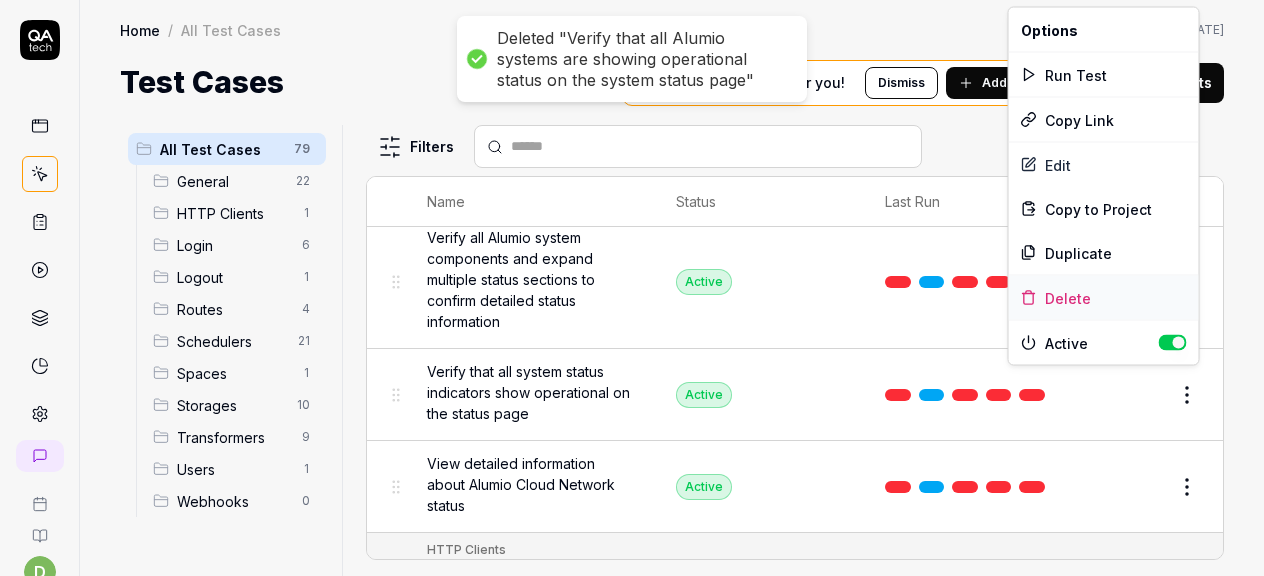 click on "Delete" at bounding box center (1104, 298) 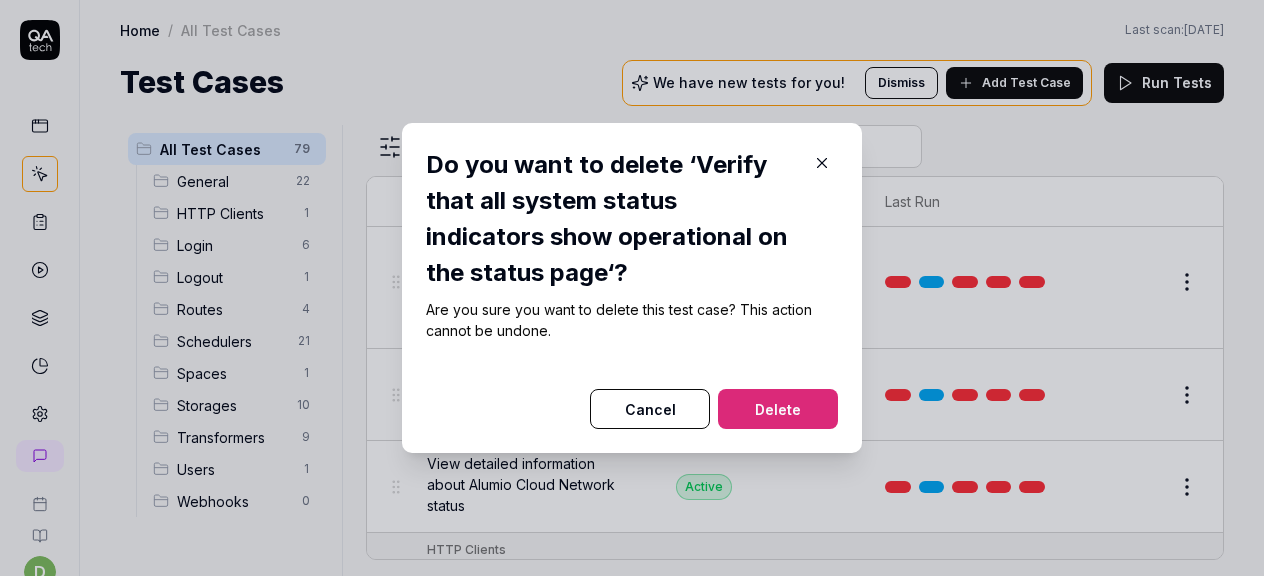 click on "Do you want to delete ‘Verify that all system status indicators show operational on the status page‘? Are you sure you want to delete this test case? This action cannot be undone. Cancel Delete" at bounding box center (632, 288) 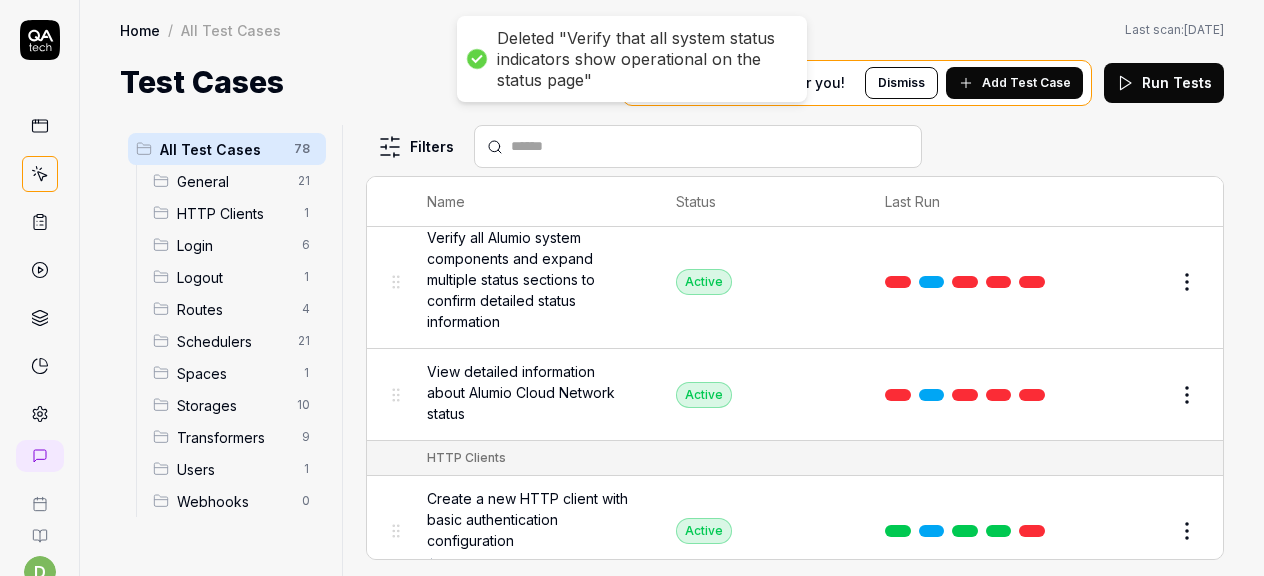 click on "Deleted "Verify that all system status indicators show operational on the status page" d A Home / All Test Cases Home / All Test Cases Last scan:  [DATE] Test Cases We have new tests for you! Dismiss Add Test Case Run Tests All Test Cases 78 General 21 HTTP Clients 1 Login 6 Logout 1 Routes 4 Schedulers 21 Spaces 1 Storages 10 Transformers 9 Users 1 Webhooks 0 Filters Name Status Last Run [SPACES] Display amount of data engines/spaces in use Login Active Edit Create API endpoint to generate a mapping based on a schema and data Login Generating Test Case  » Edit Verify current version Login Active Edit General Add multiple labels to a configuration and filter by them Login Active Edit Examine and interact with task statistics on the dashboard Login Active Edit Filter and clear configurations filter Login Active Edit Filter configurations by name in user configurations list Login Active Edit Filter configurations in the user configurations list using multiple criteria Login Active Edit Login Active Edit" at bounding box center (632, 288) 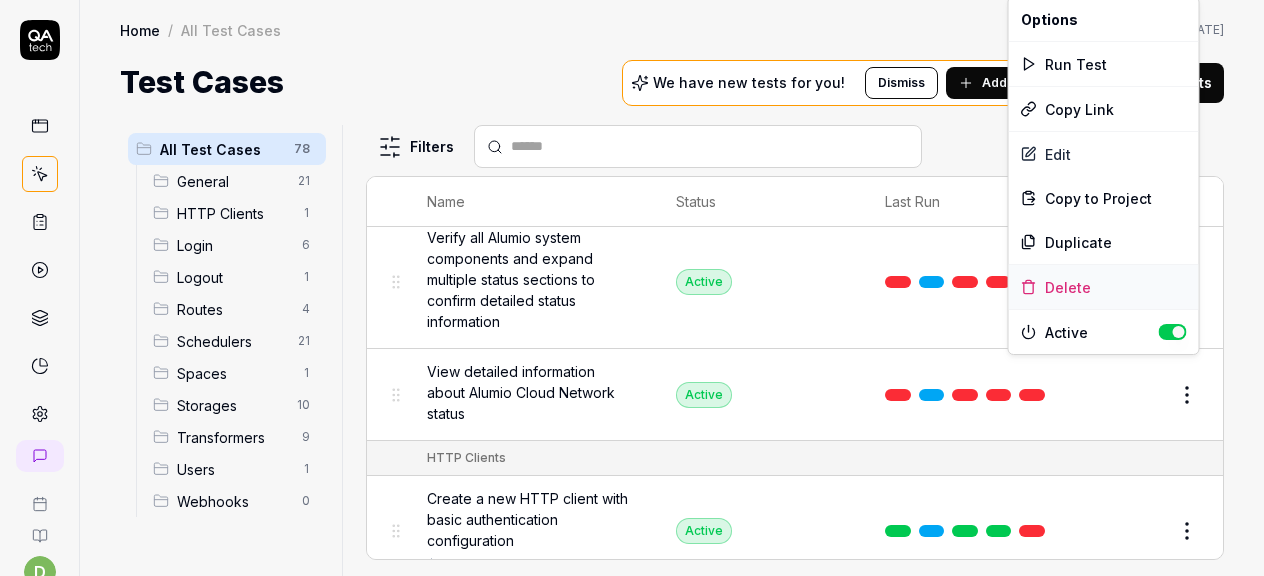click on "Delete" at bounding box center (1104, 287) 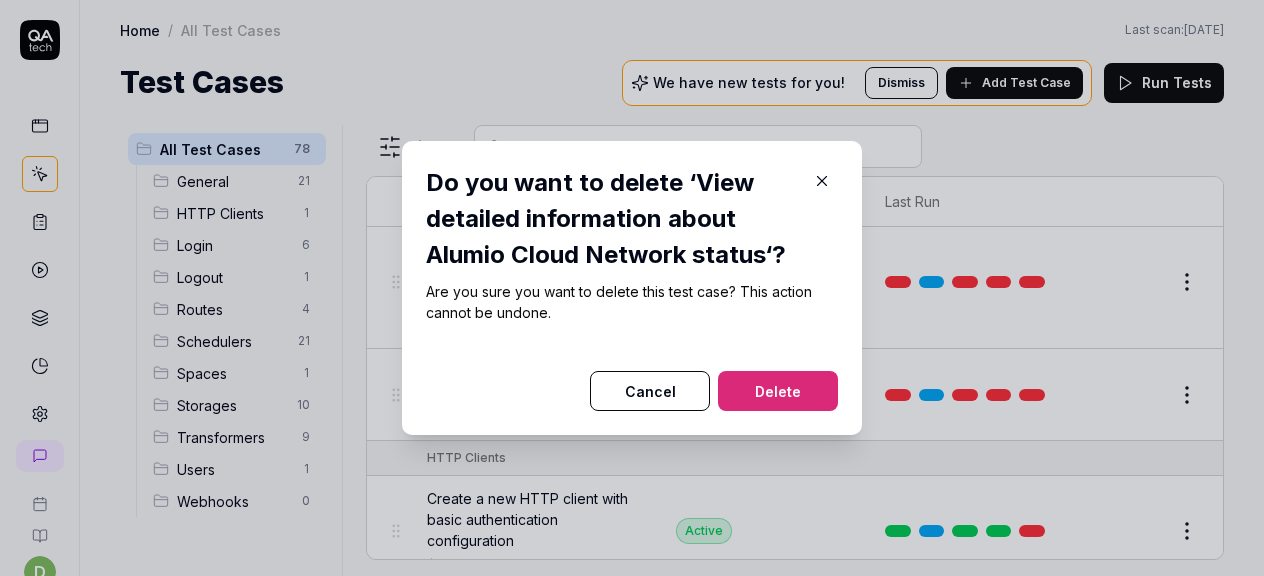 click at bounding box center [632, 359] 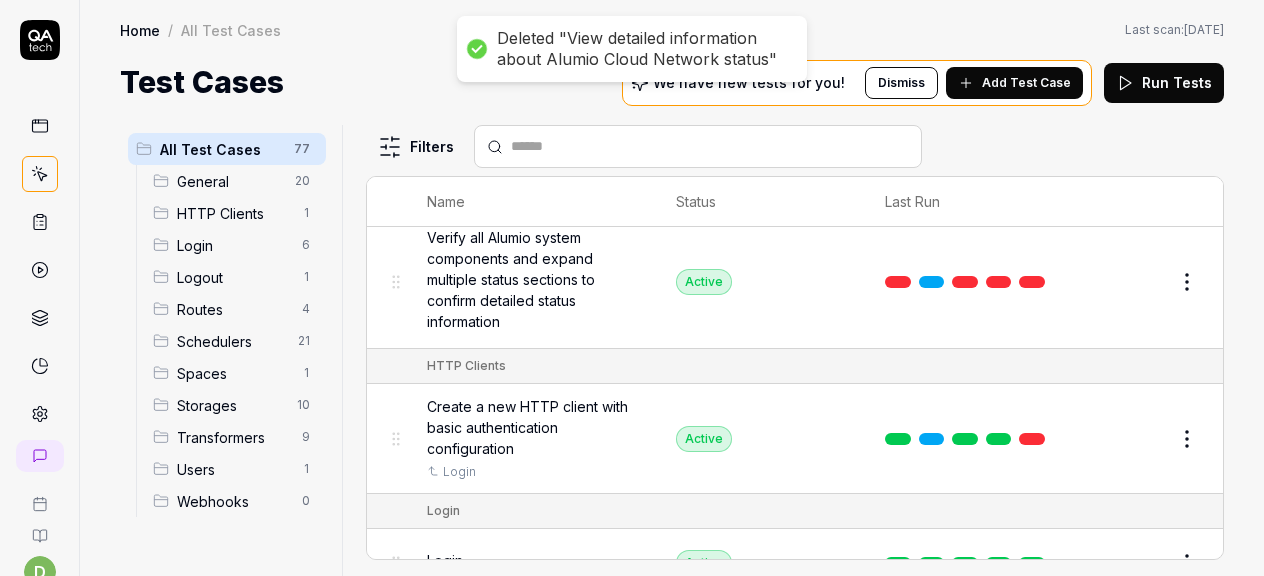 click on "Login" at bounding box center [815, 511] 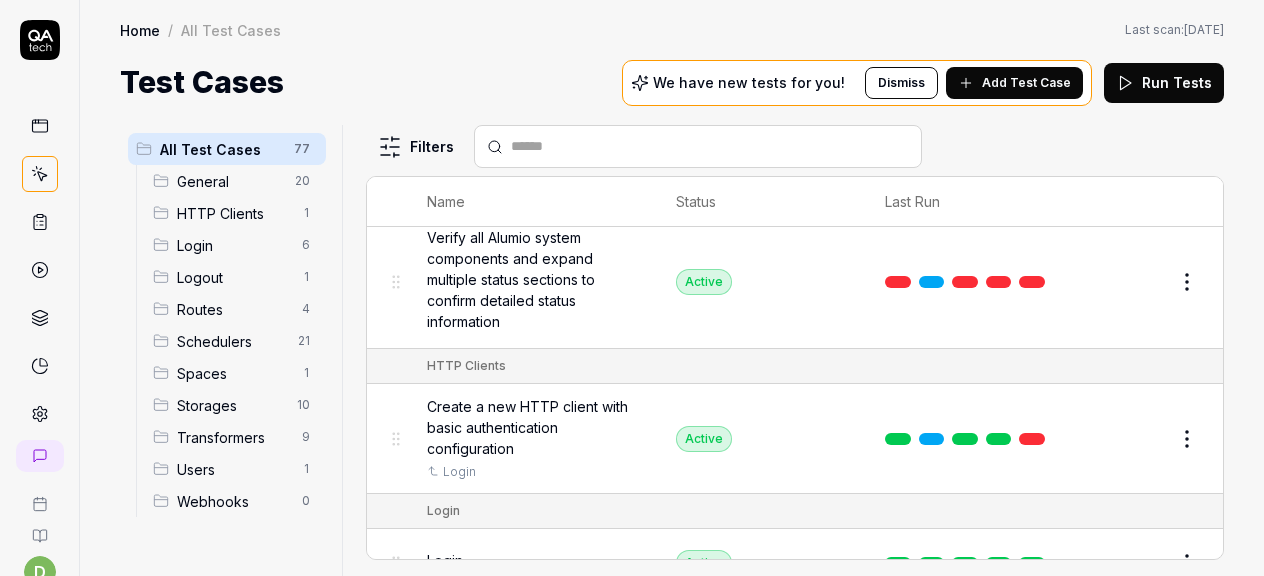 click on "Edit" at bounding box center [1139, 439] 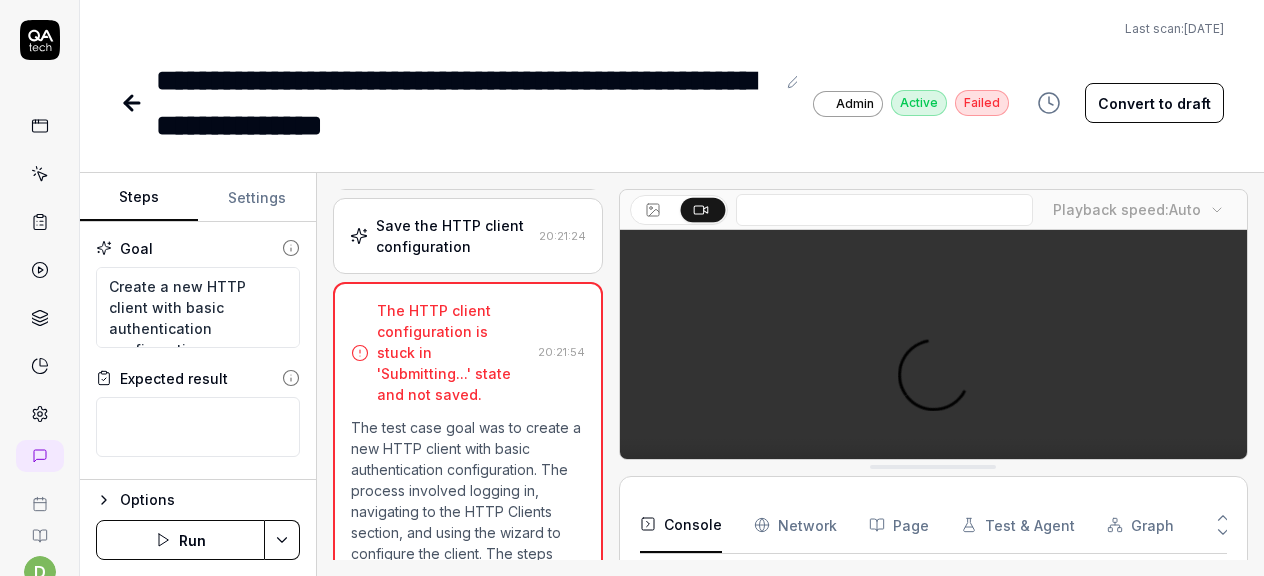 scroll, scrollTop: 908, scrollLeft: 0, axis: vertical 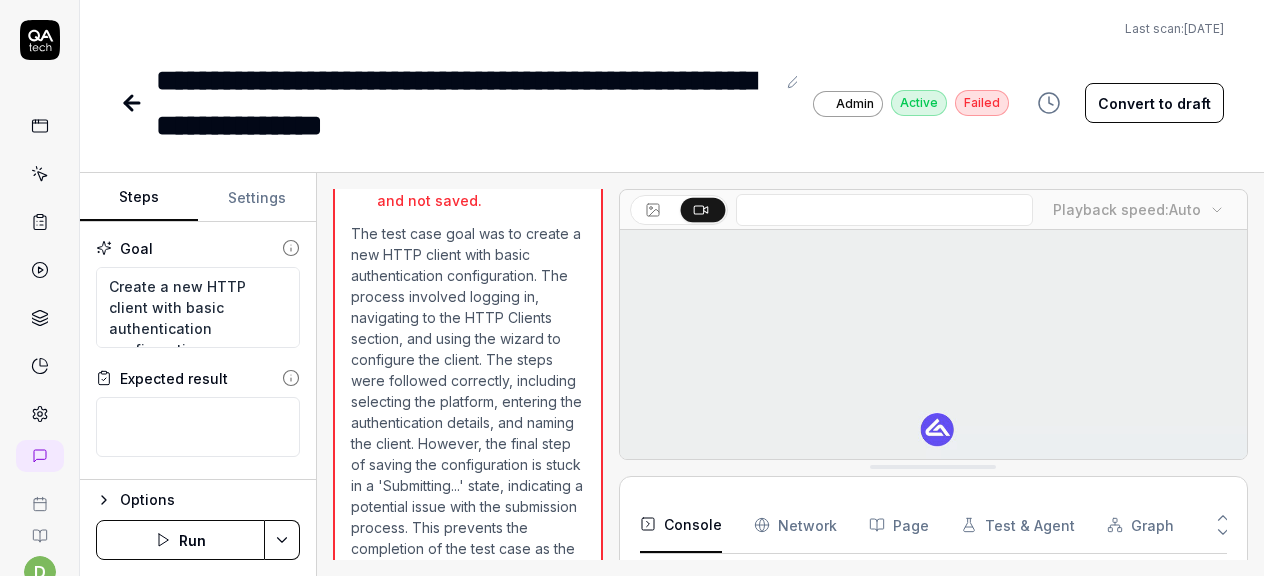 click on "Run" at bounding box center [180, 540] 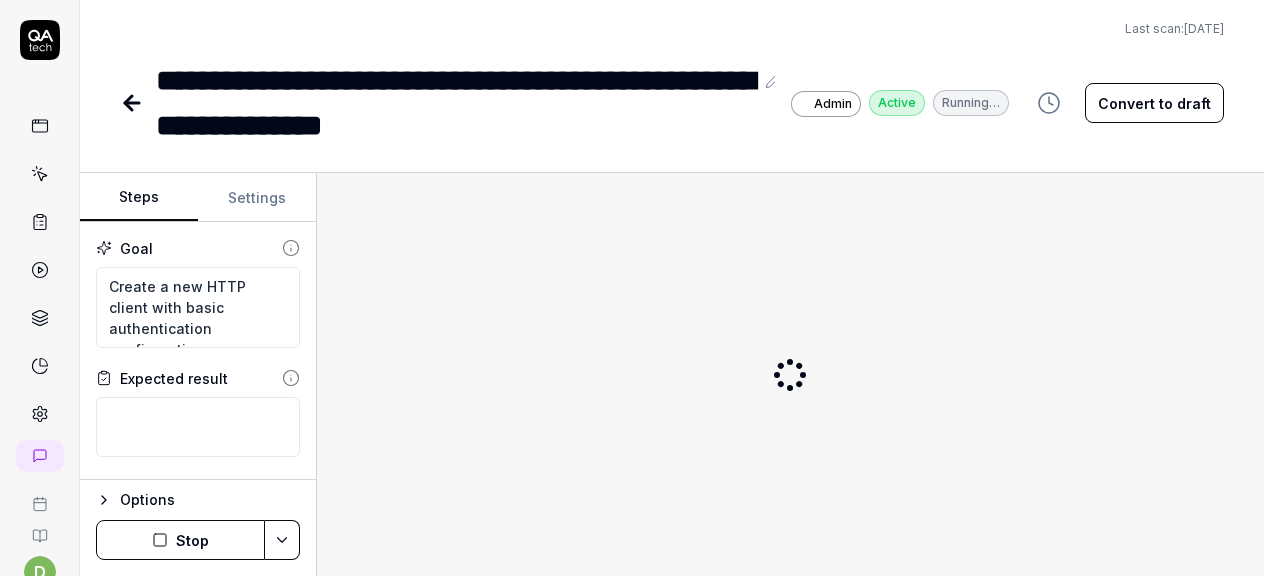 type on "*" 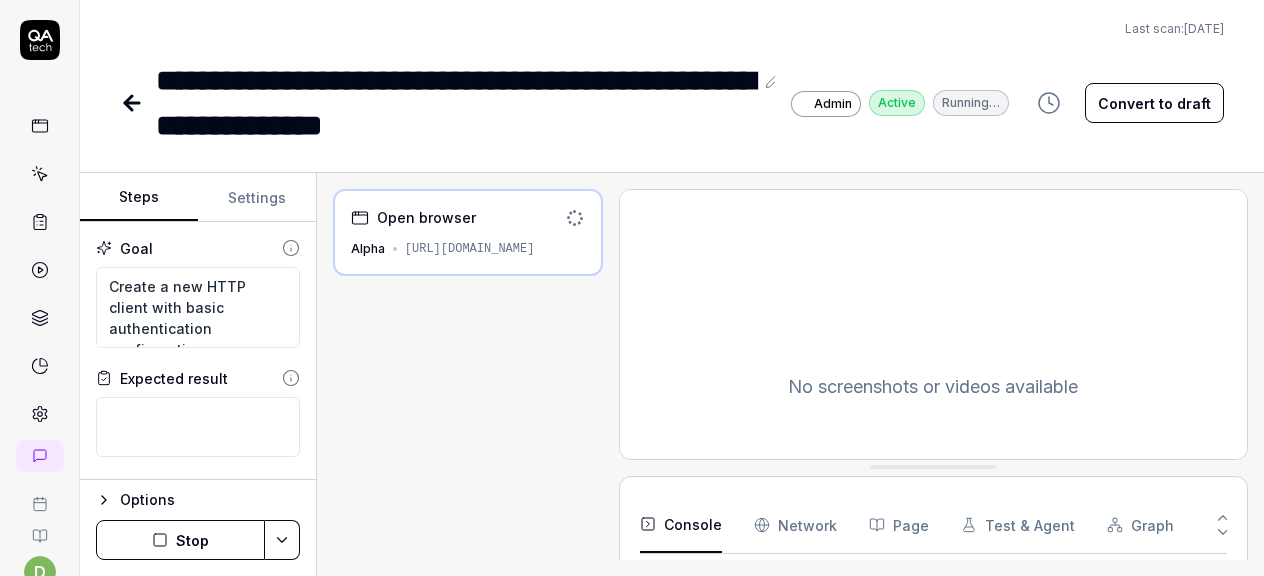 click 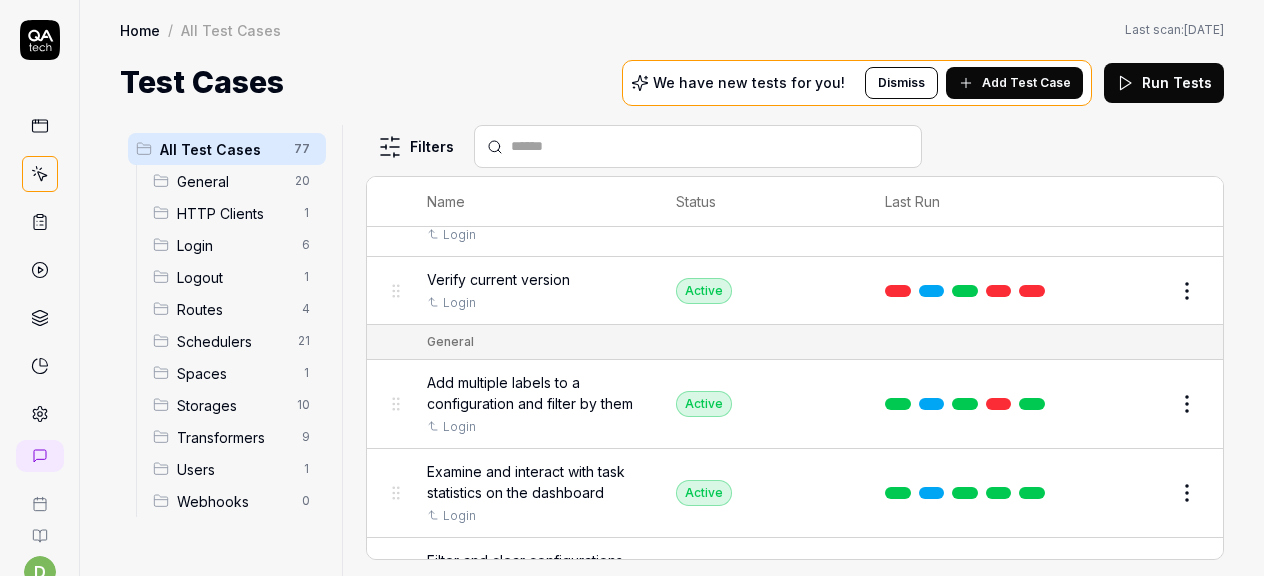 scroll, scrollTop: 0, scrollLeft: 0, axis: both 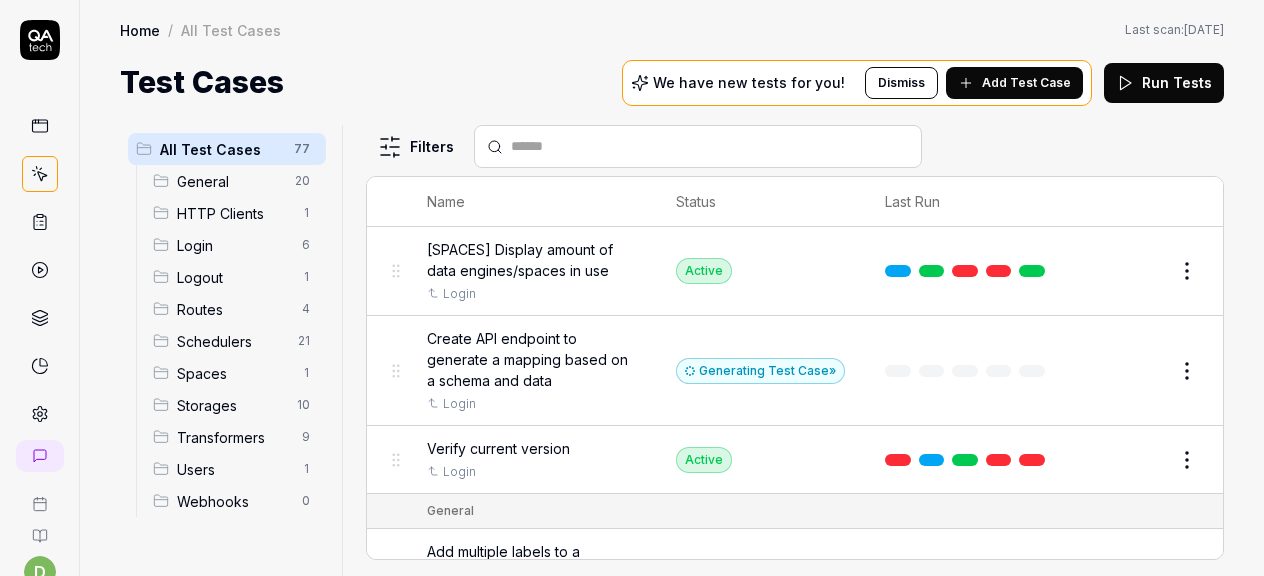 click at bounding box center (40, 126) 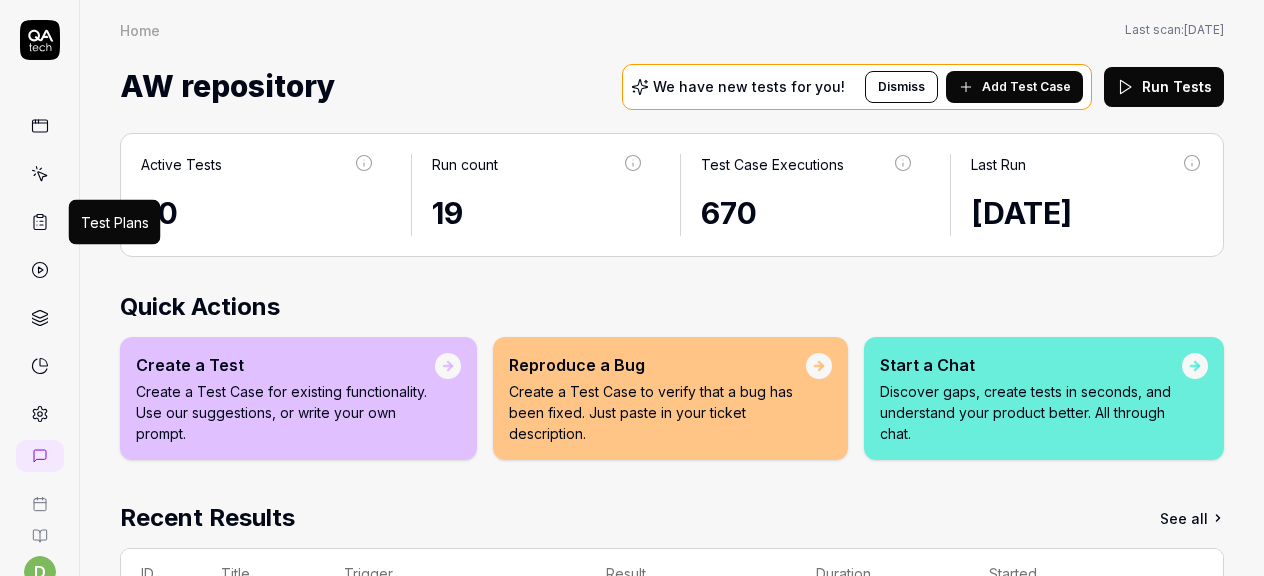 click 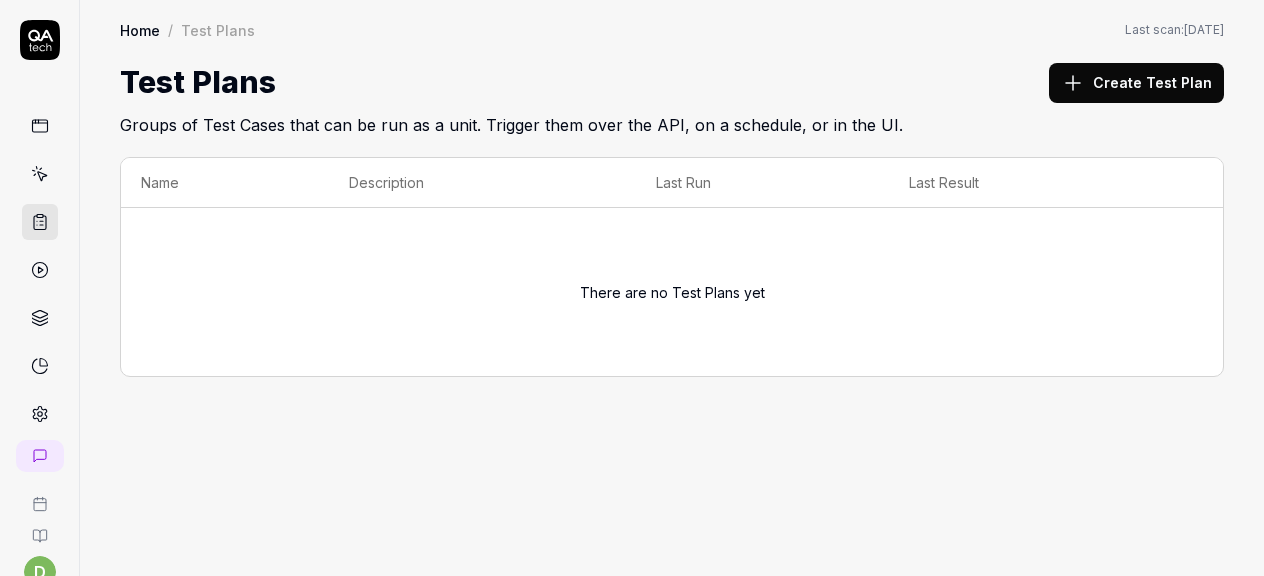 click at bounding box center [40, 270] 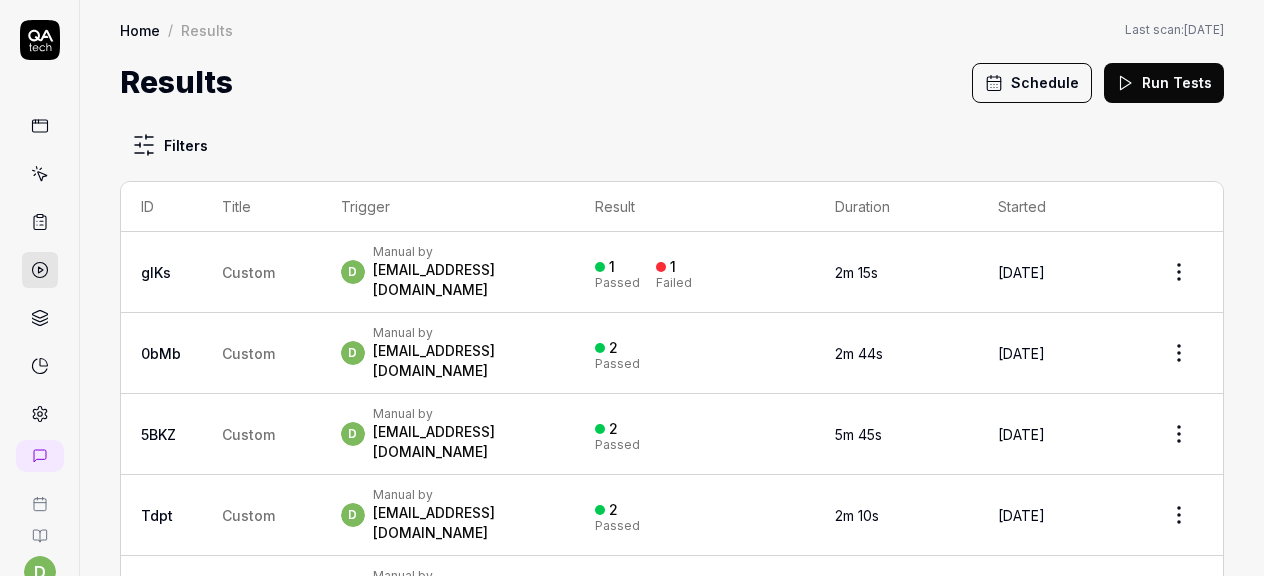 click at bounding box center (40, 222) 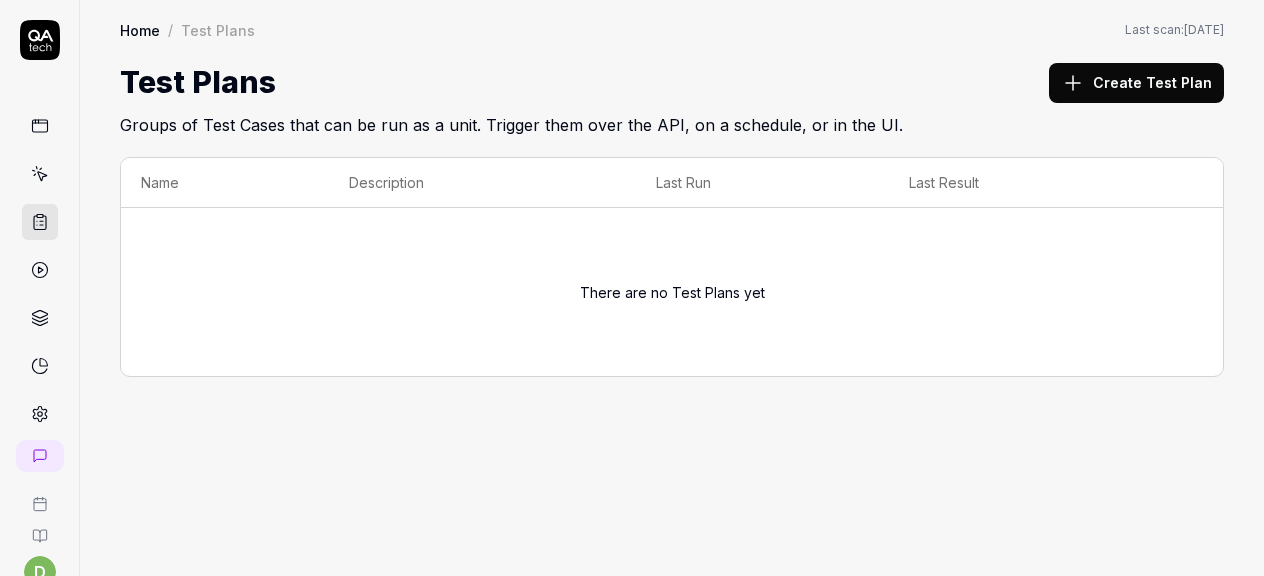 click 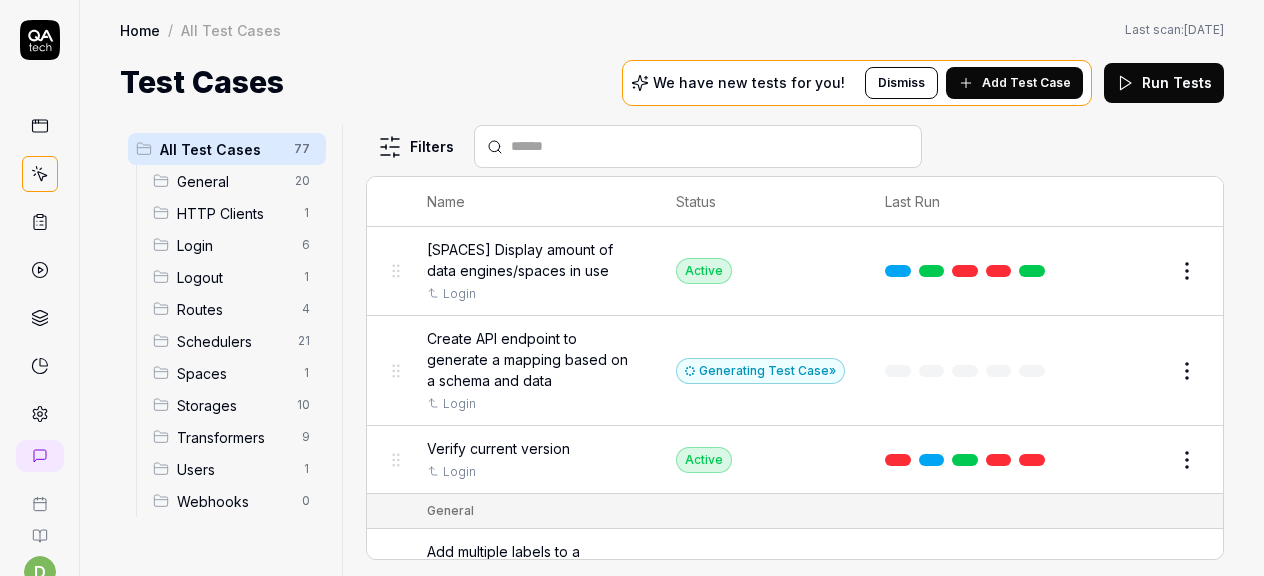 click at bounding box center (40, 126) 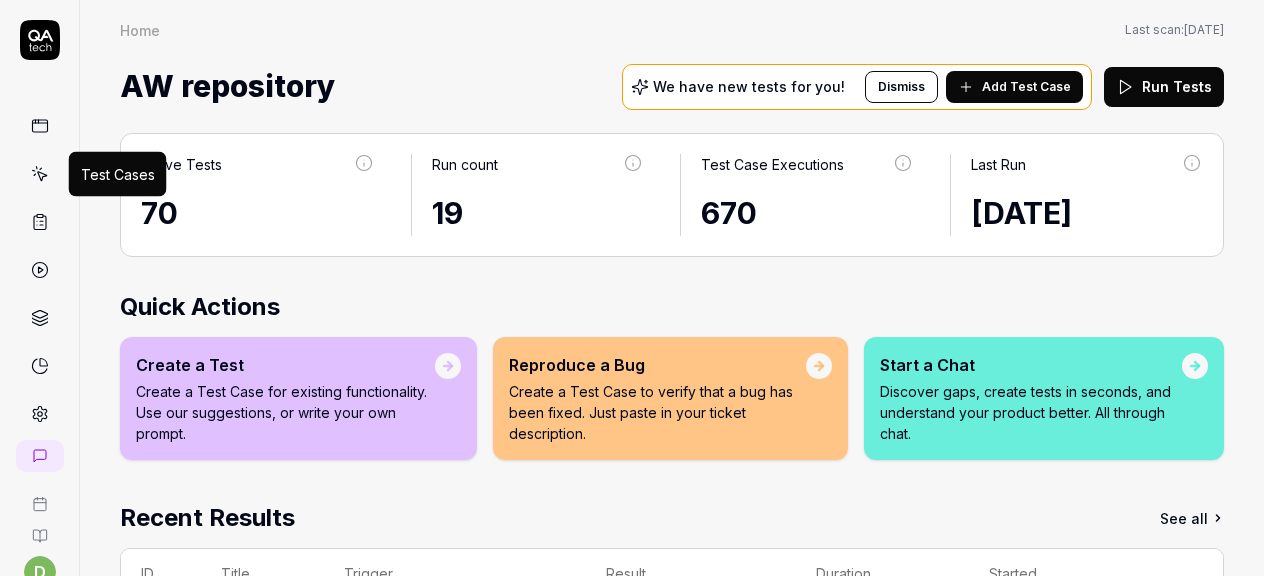 click 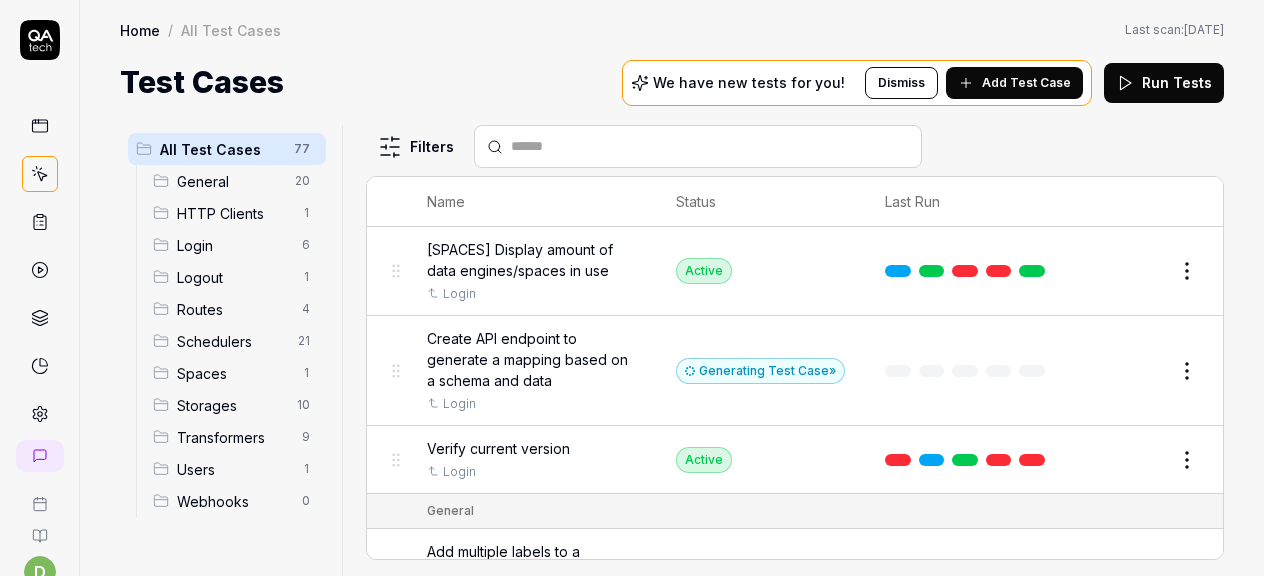 click 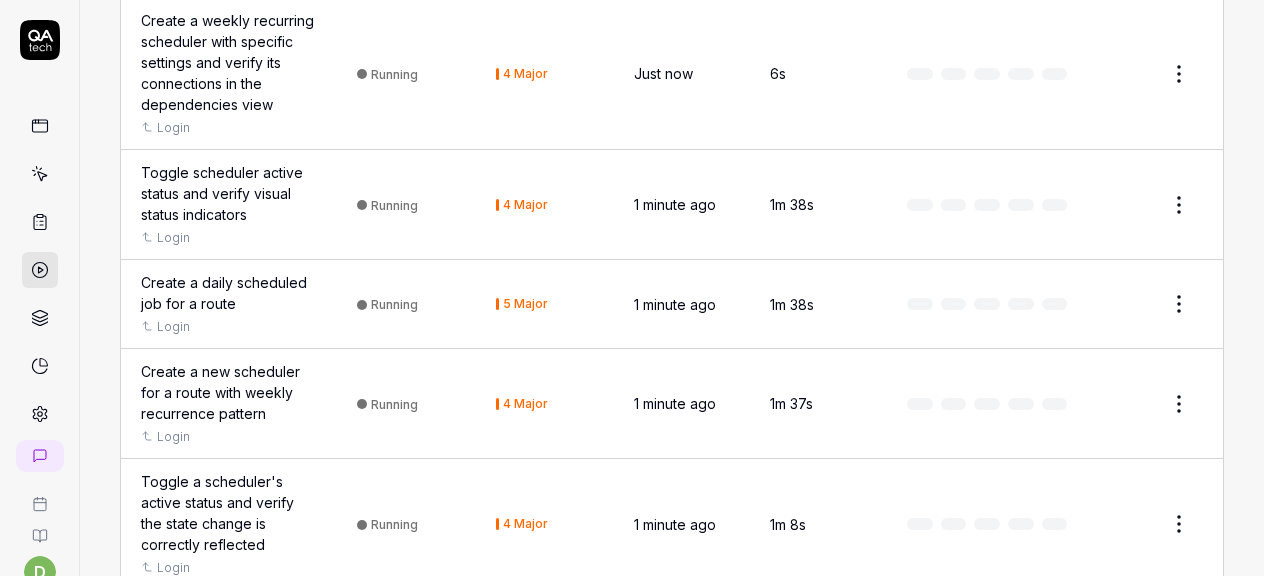 scroll, scrollTop: 5542, scrollLeft: 0, axis: vertical 